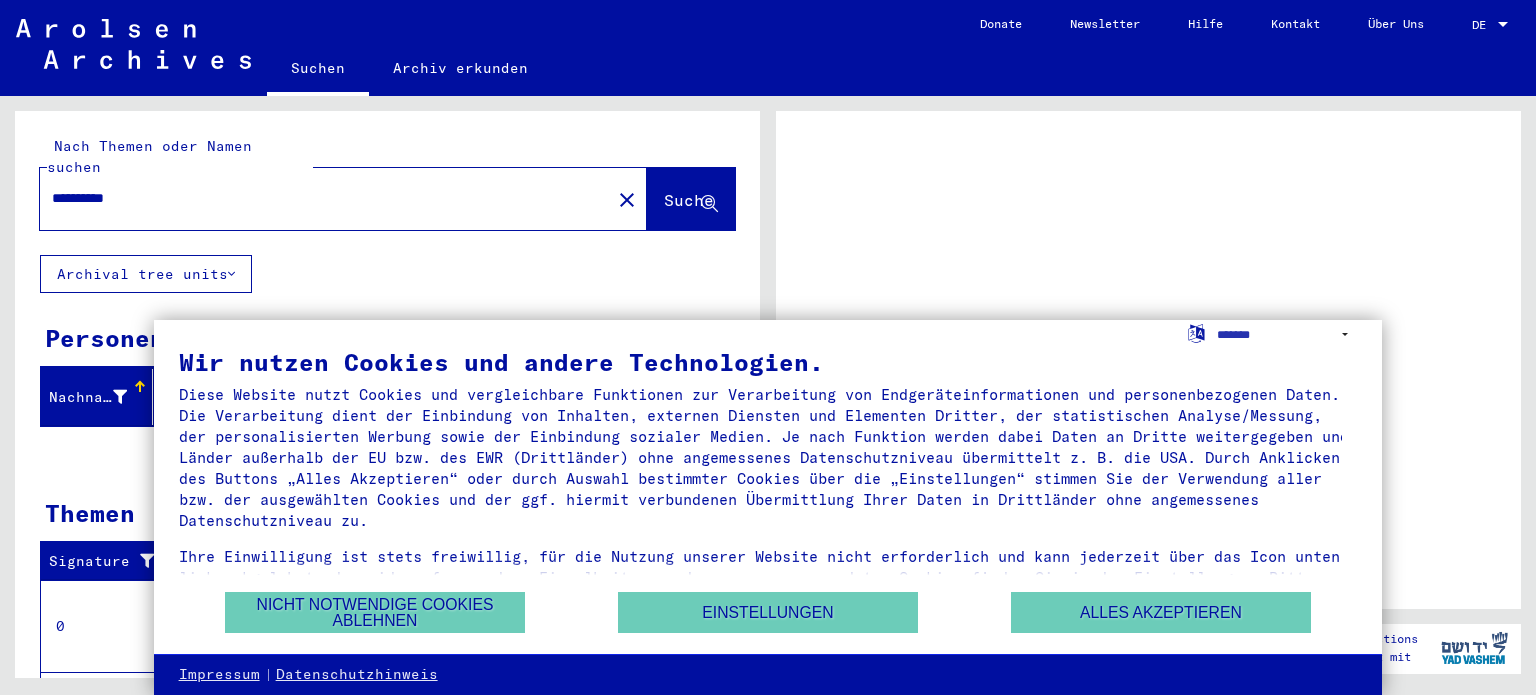 scroll, scrollTop: 0, scrollLeft: 0, axis: both 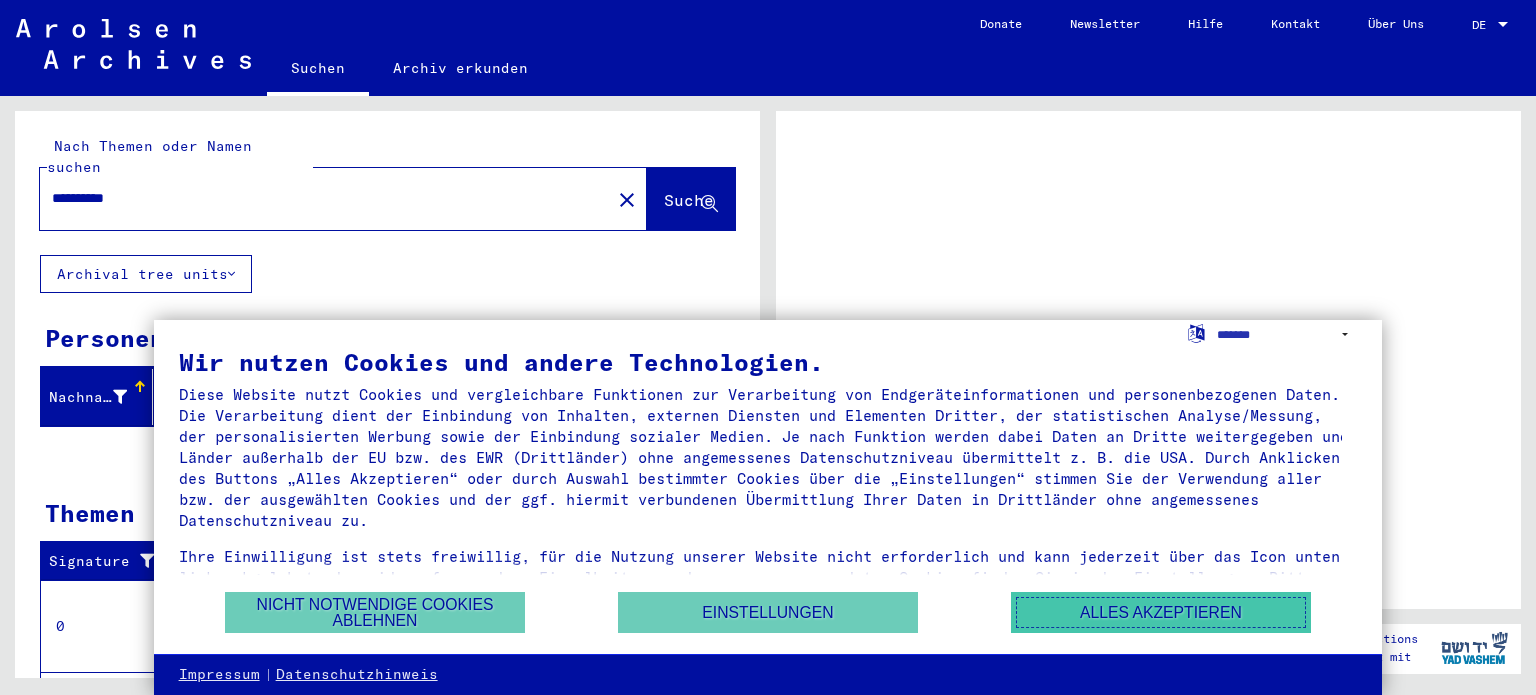click on "Alles akzeptieren" at bounding box center [1161, 612] 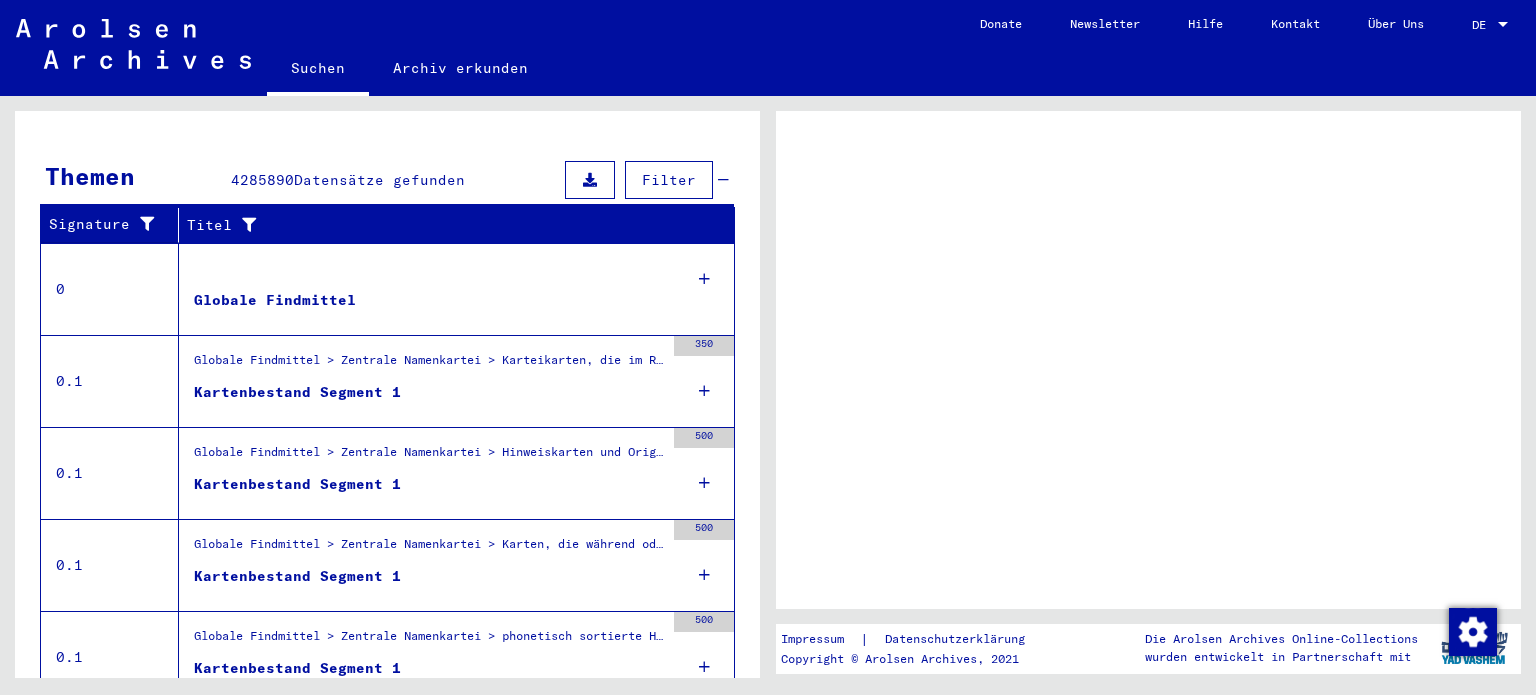 scroll, scrollTop: 395, scrollLeft: 0, axis: vertical 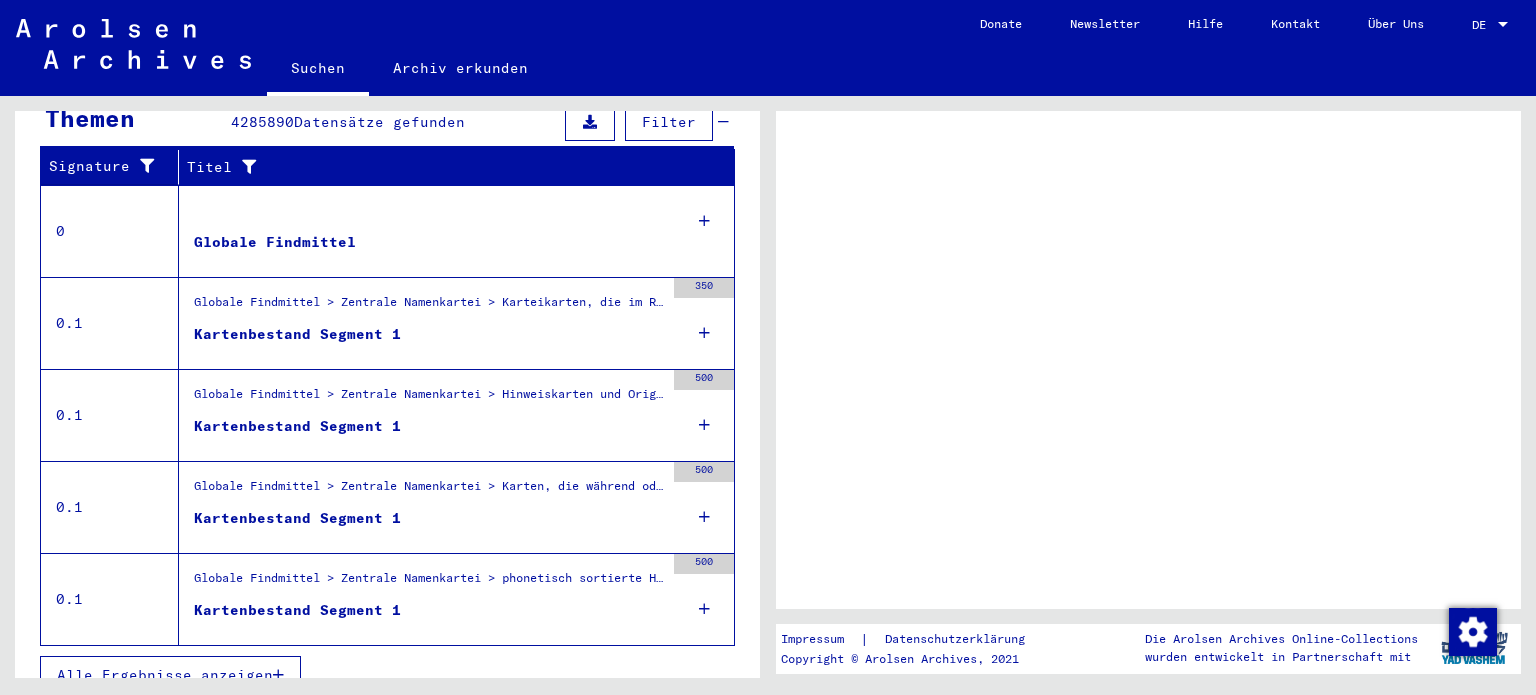 click on "Globale Findmittel > Zentrale Namenkartei > Karteikarten, die im Rahmen der sequentiellen Massendigitalisierung in      1996/97 gescannt wurden > Kartenbestand Segmente 1 und folgende" at bounding box center [429, 307] 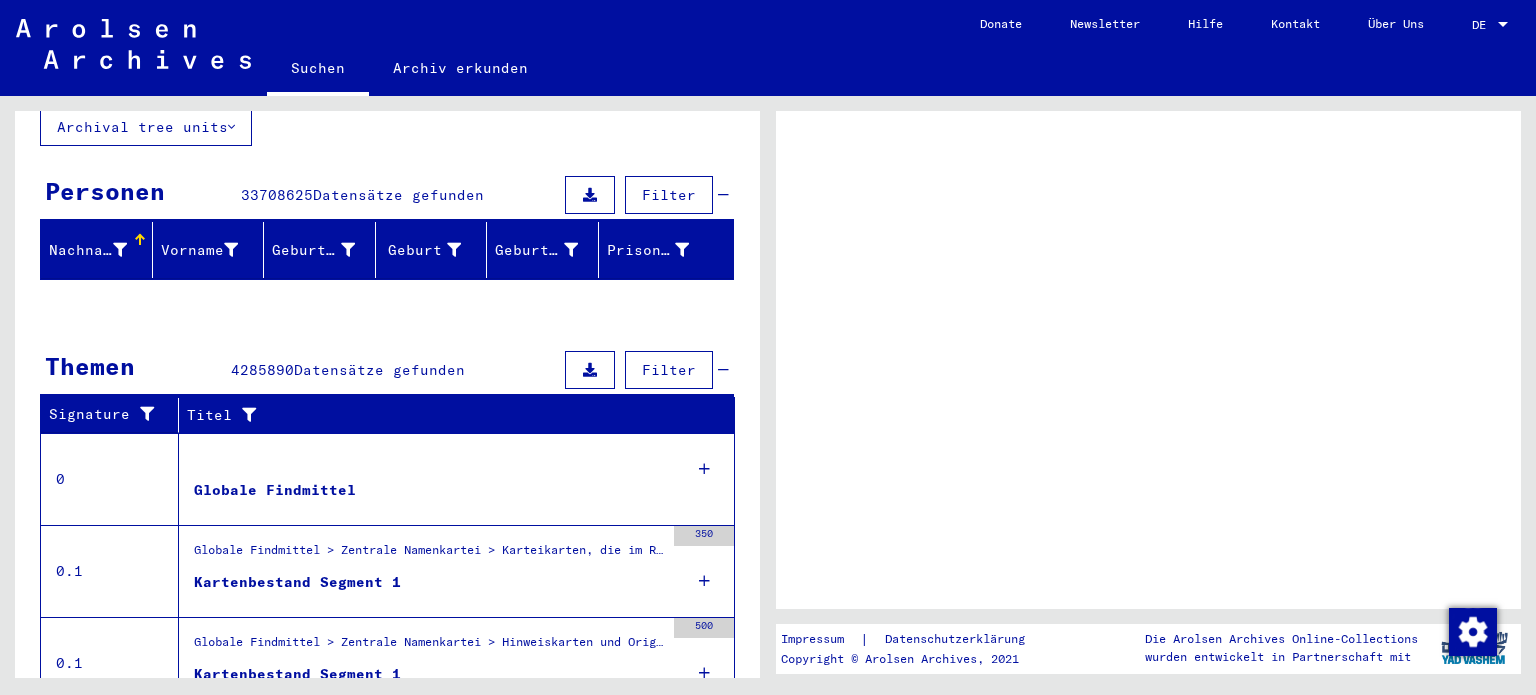 scroll, scrollTop: 0, scrollLeft: 0, axis: both 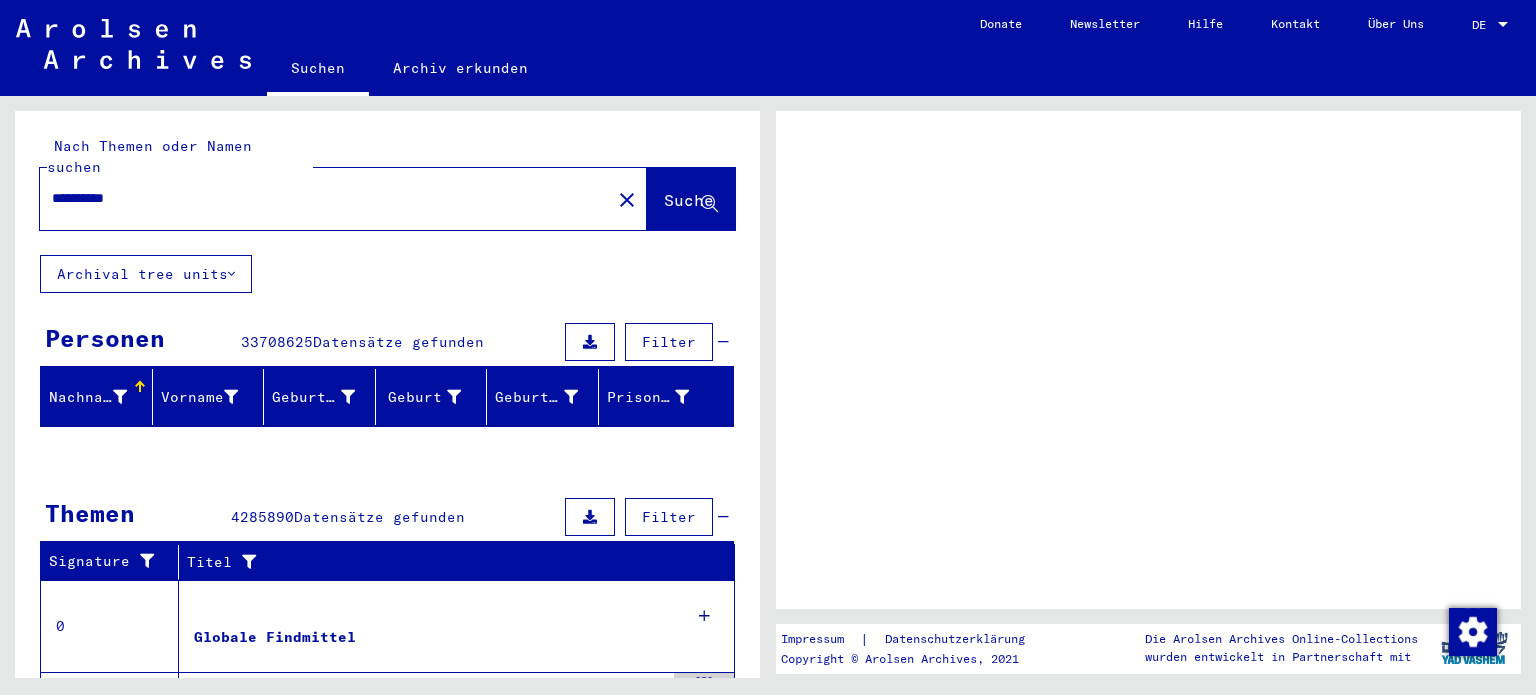 click on "**********" 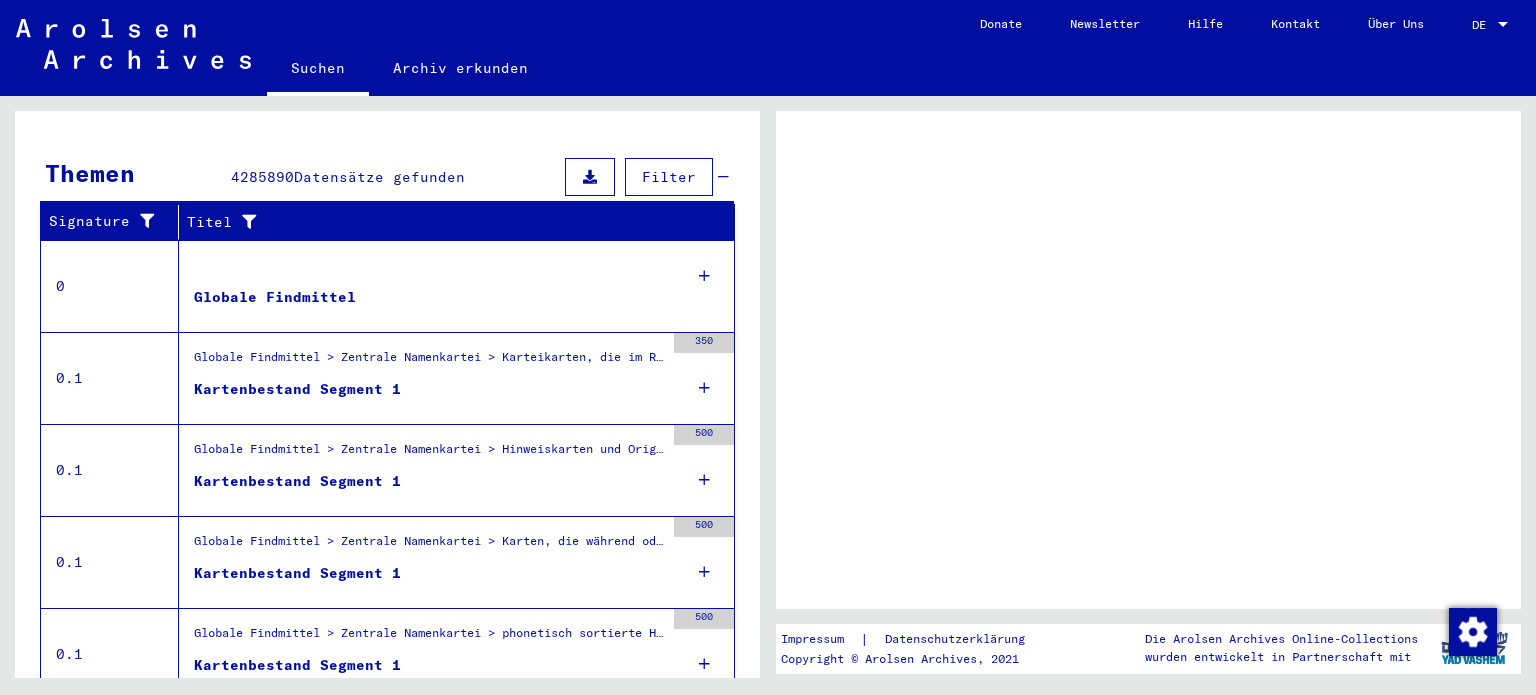 scroll, scrollTop: 395, scrollLeft: 0, axis: vertical 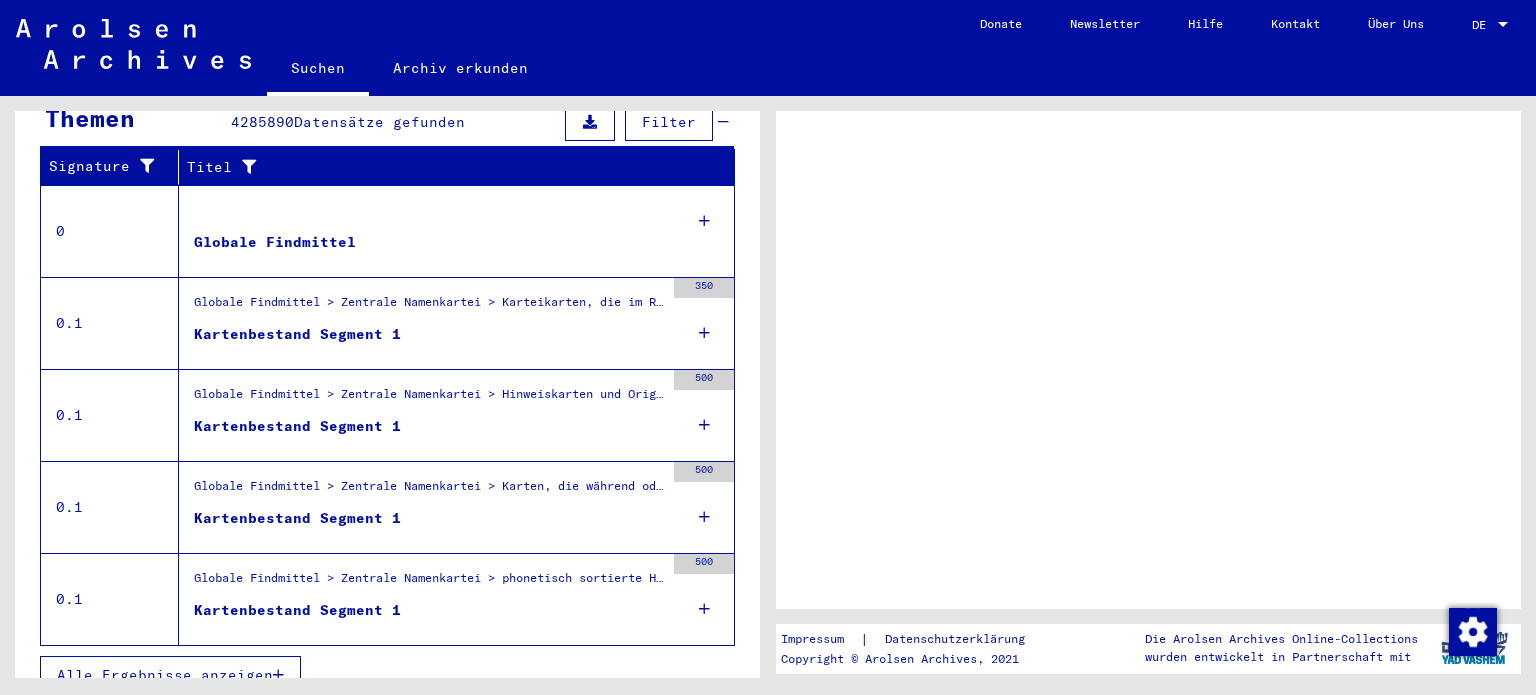 click on "350" at bounding box center (704, 323) 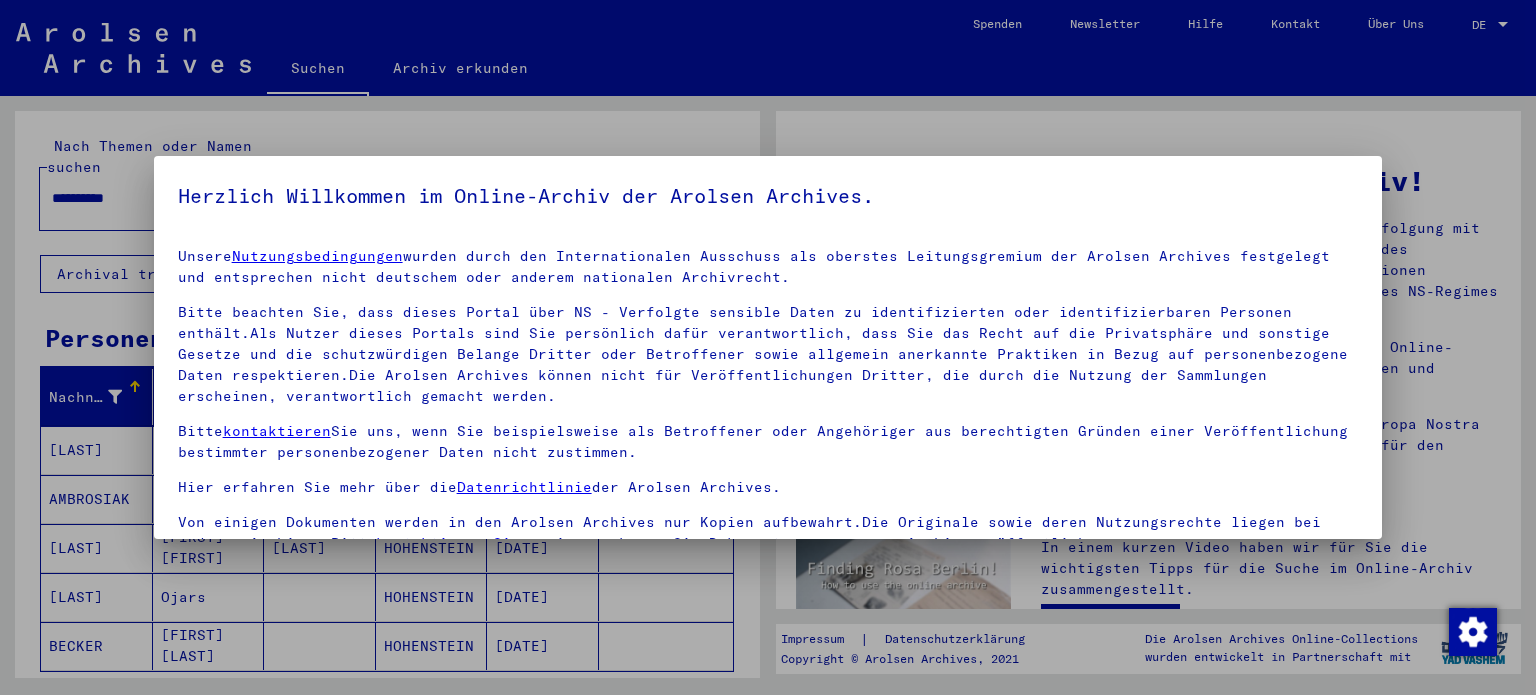 click at bounding box center [768, 347] 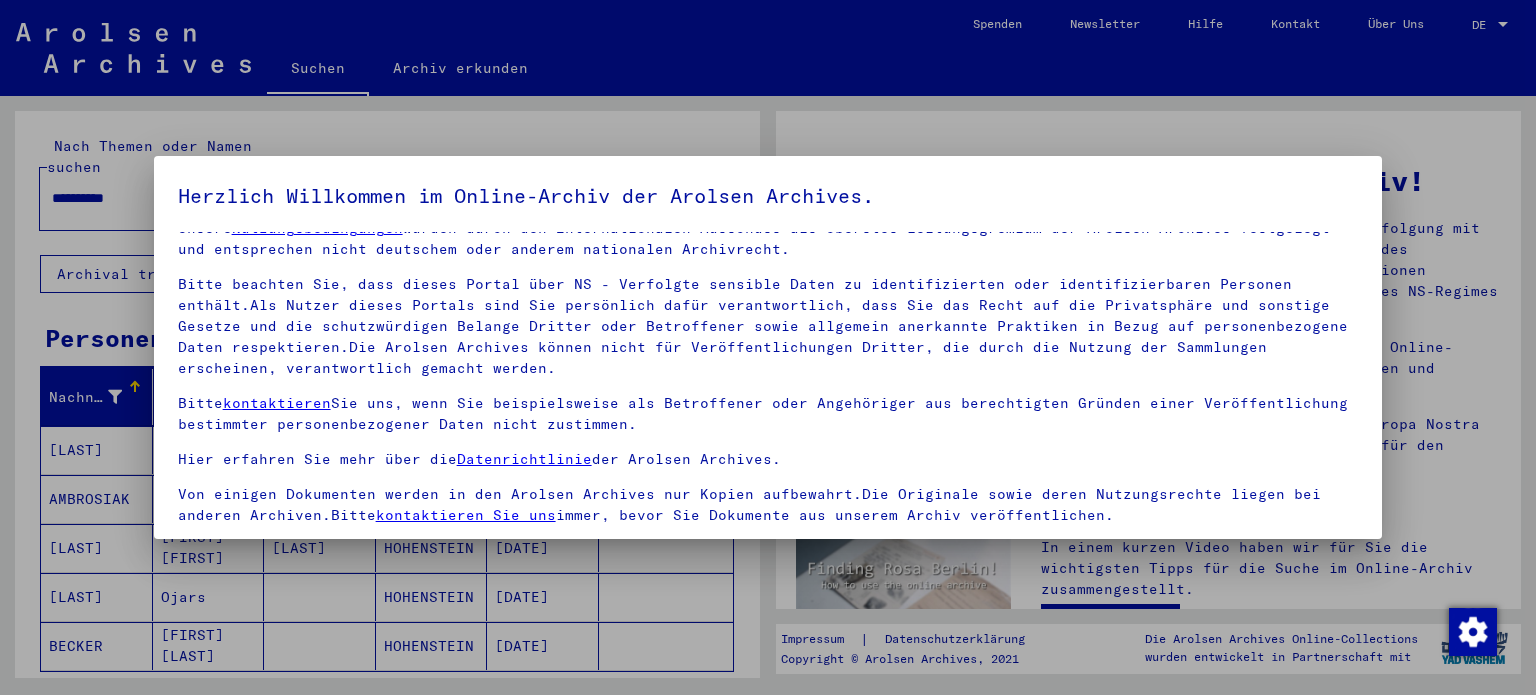 scroll, scrollTop: 169, scrollLeft: 0, axis: vertical 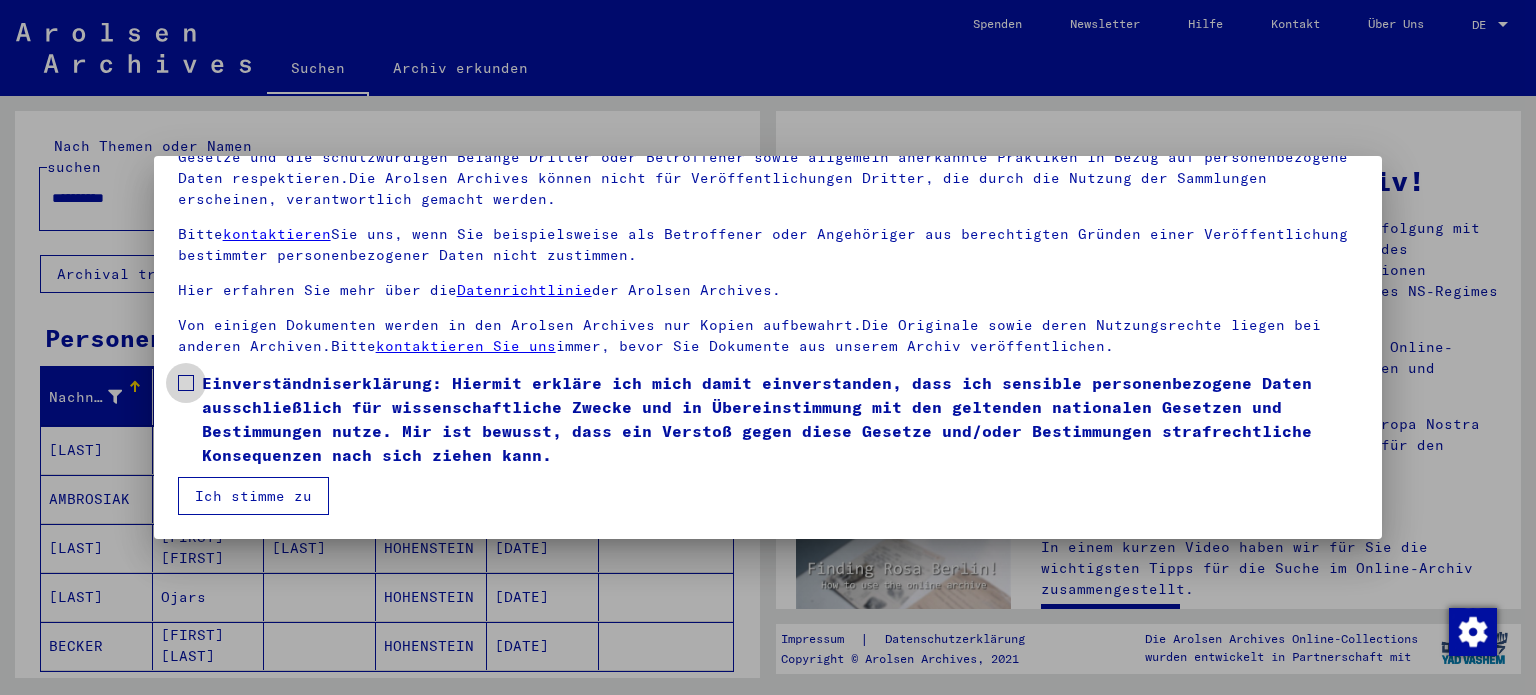 click at bounding box center [186, 383] 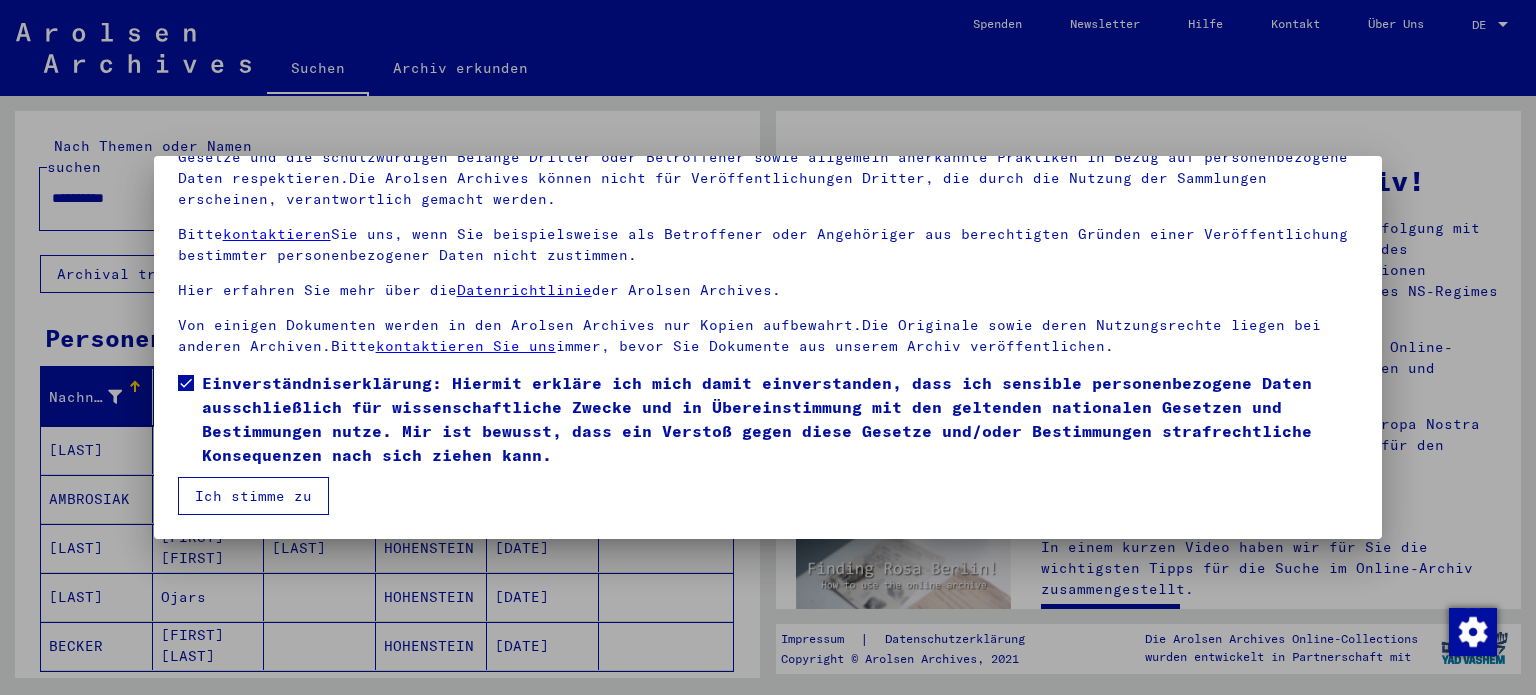 click on "Ich stimme zu" at bounding box center (253, 496) 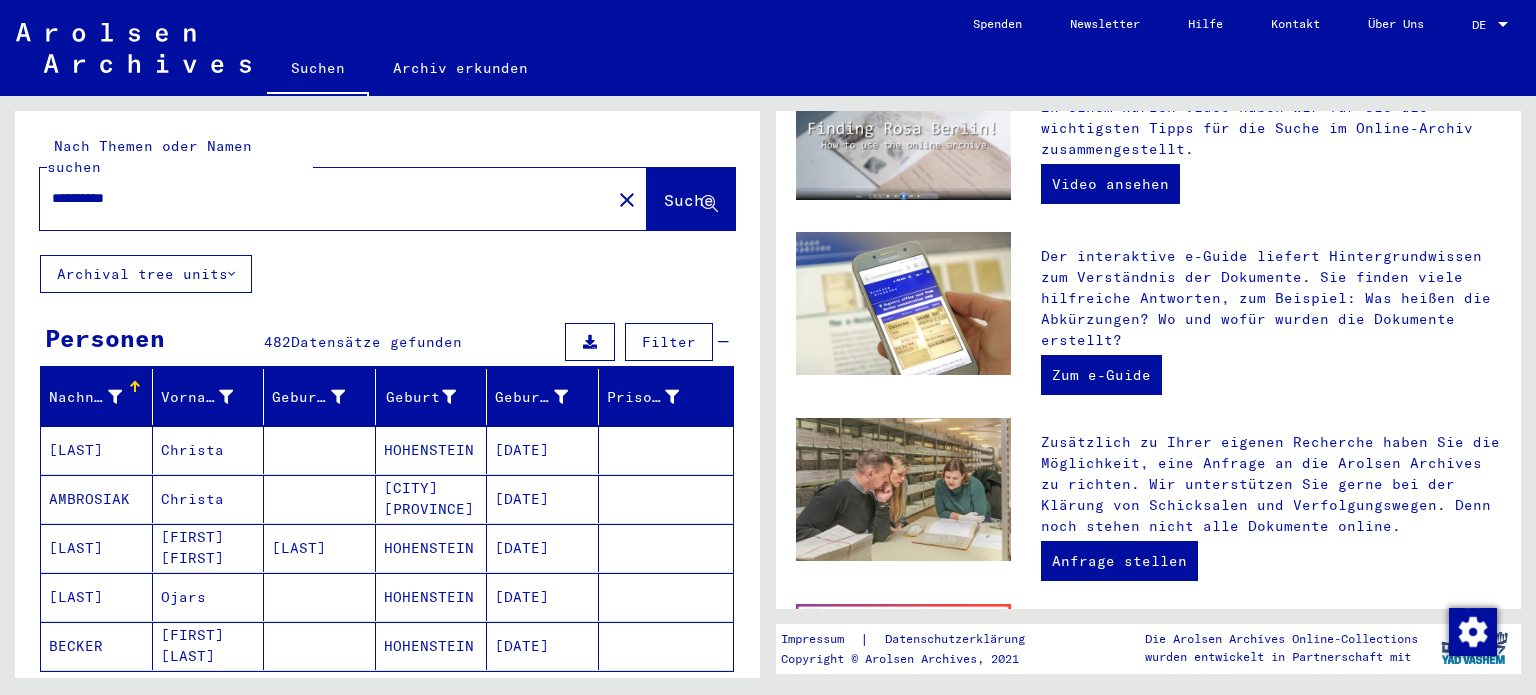 scroll, scrollTop: 516, scrollLeft: 0, axis: vertical 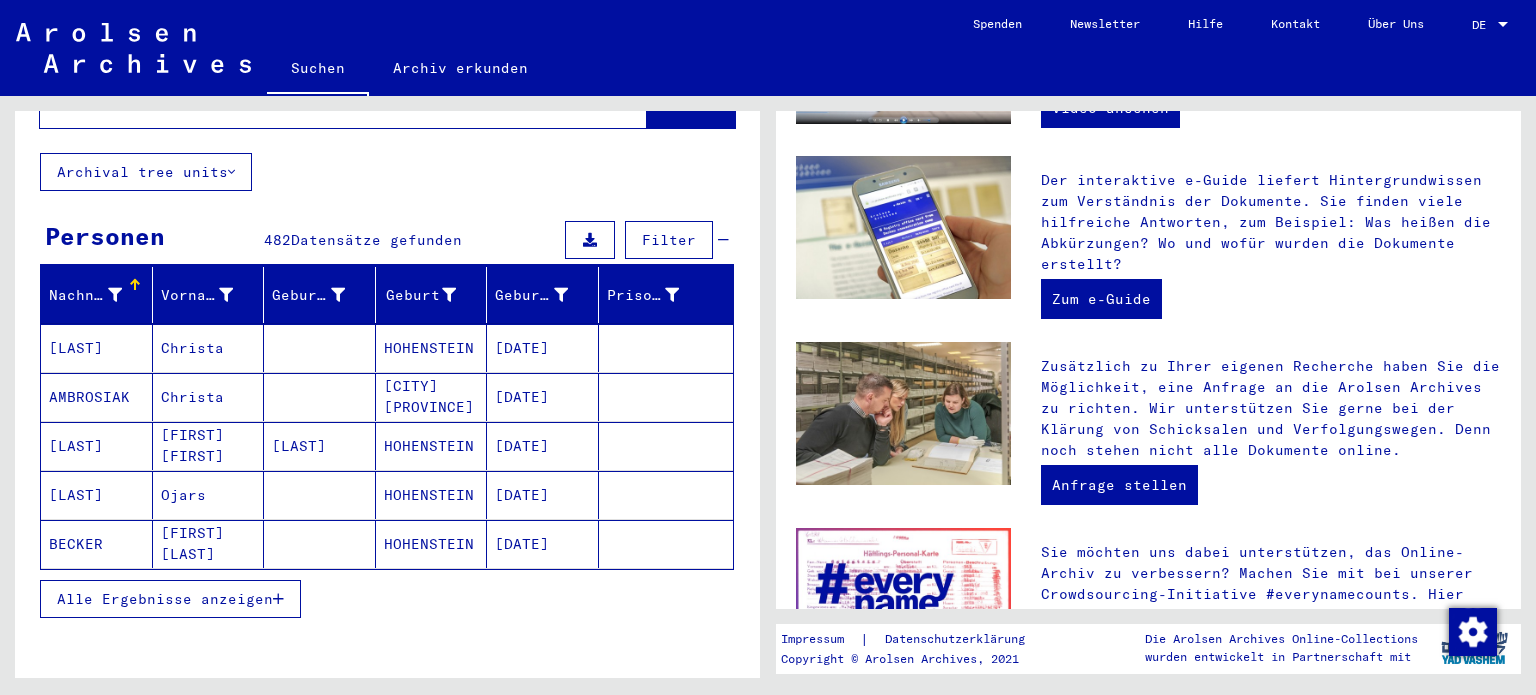click on "Alle Ergebnisse anzeigen" at bounding box center [165, 599] 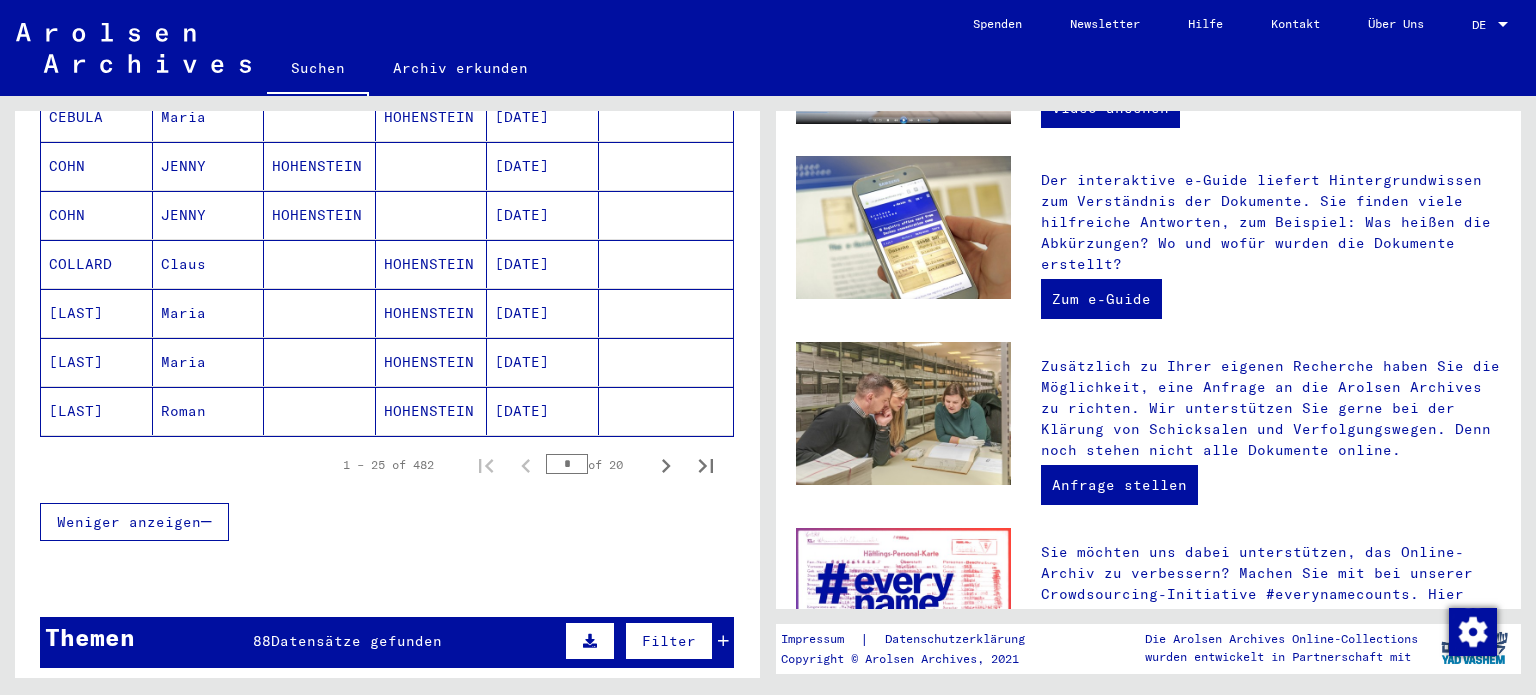 scroll, scrollTop: 1253, scrollLeft: 0, axis: vertical 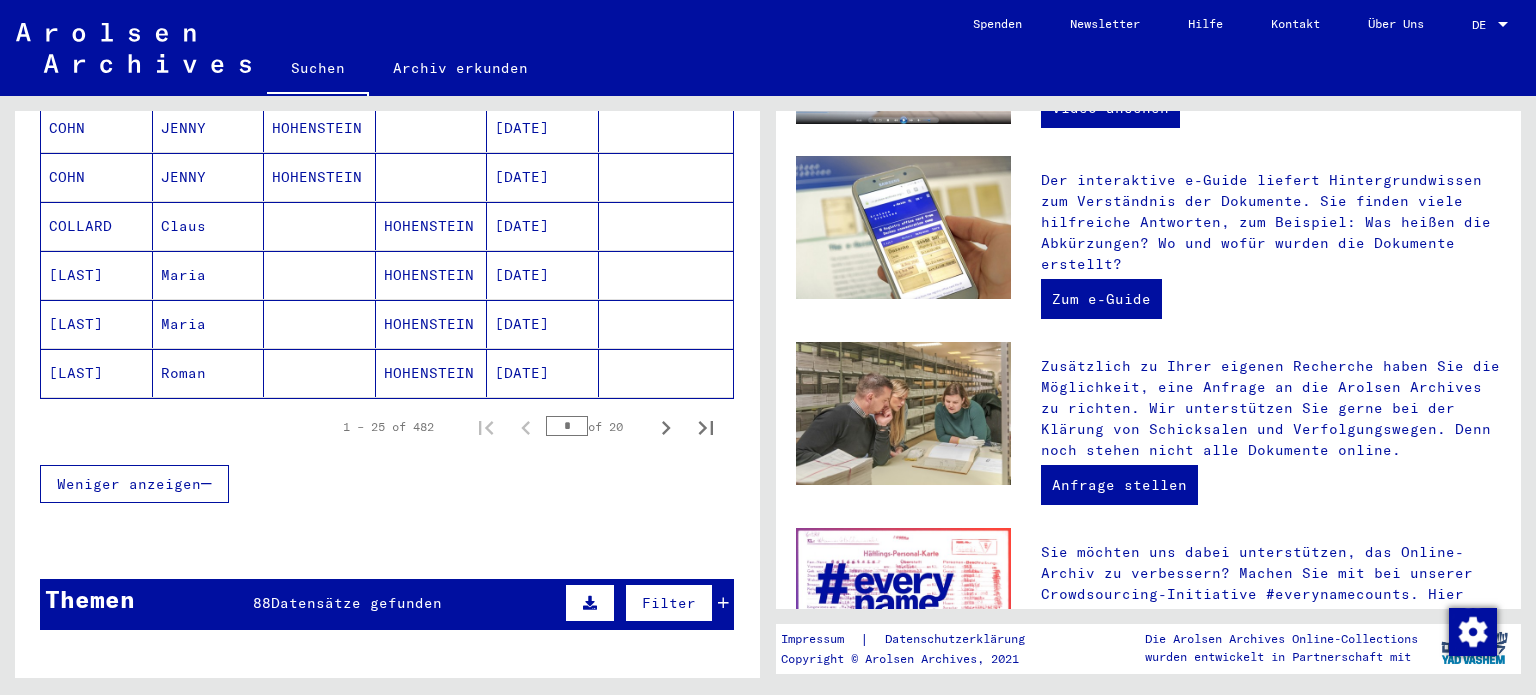 click on "Weniger anzeigen" at bounding box center [134, 484] 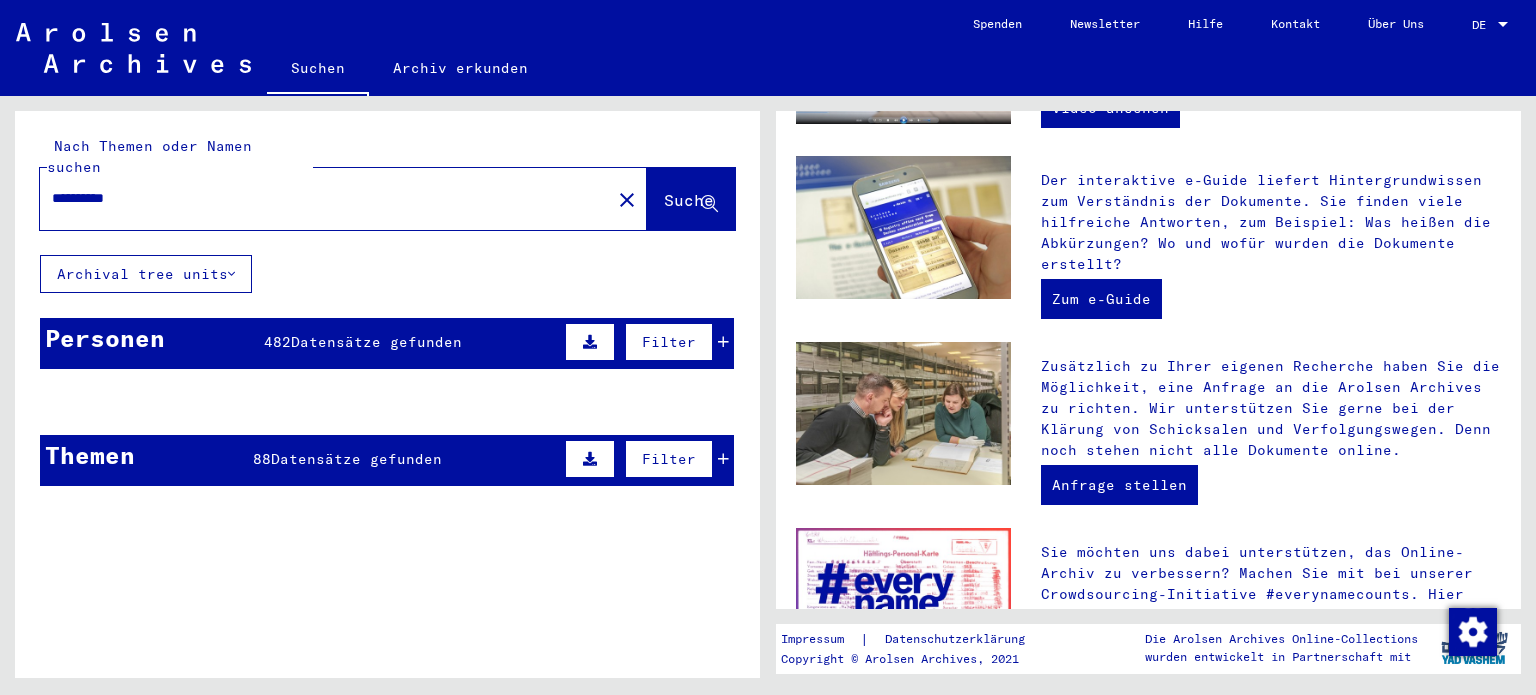 scroll, scrollTop: 246, scrollLeft: 0, axis: vertical 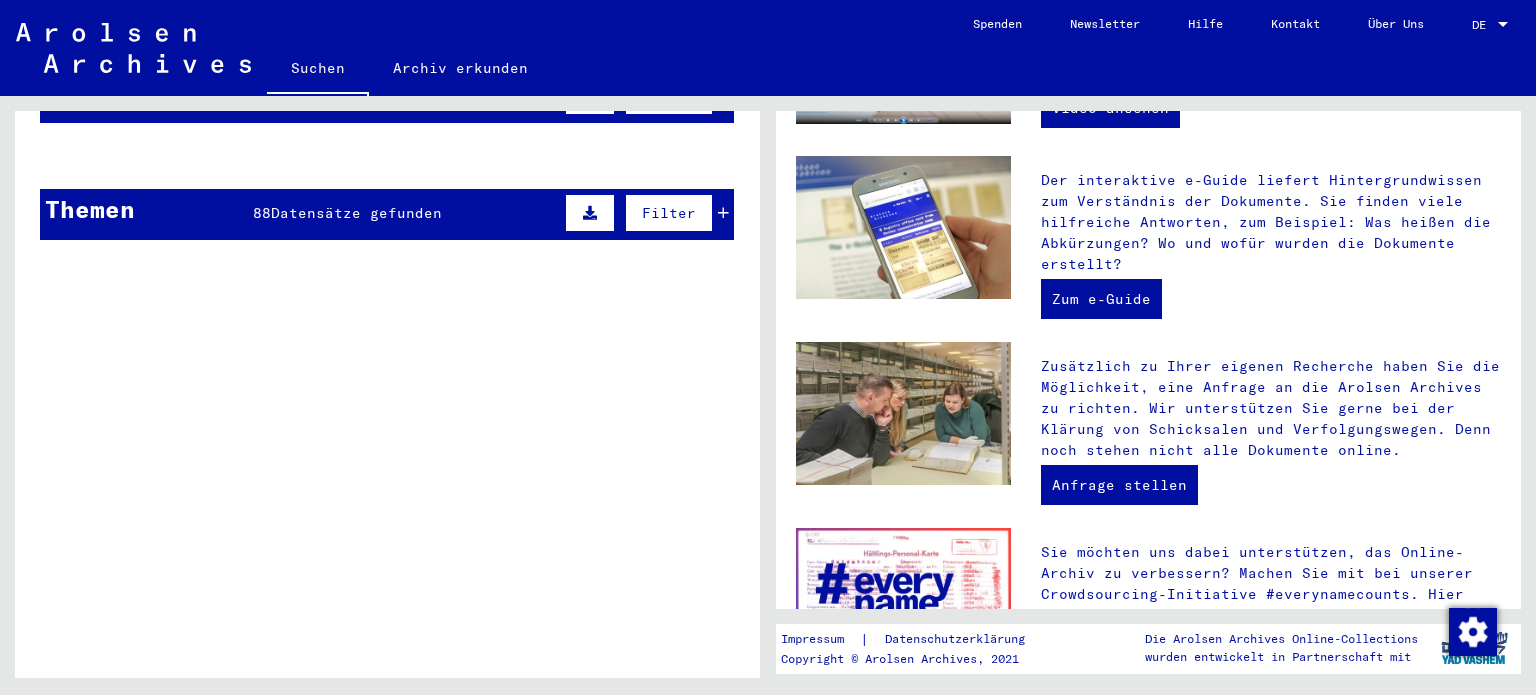 click on "[LAST]" at bounding box center (97, 253) 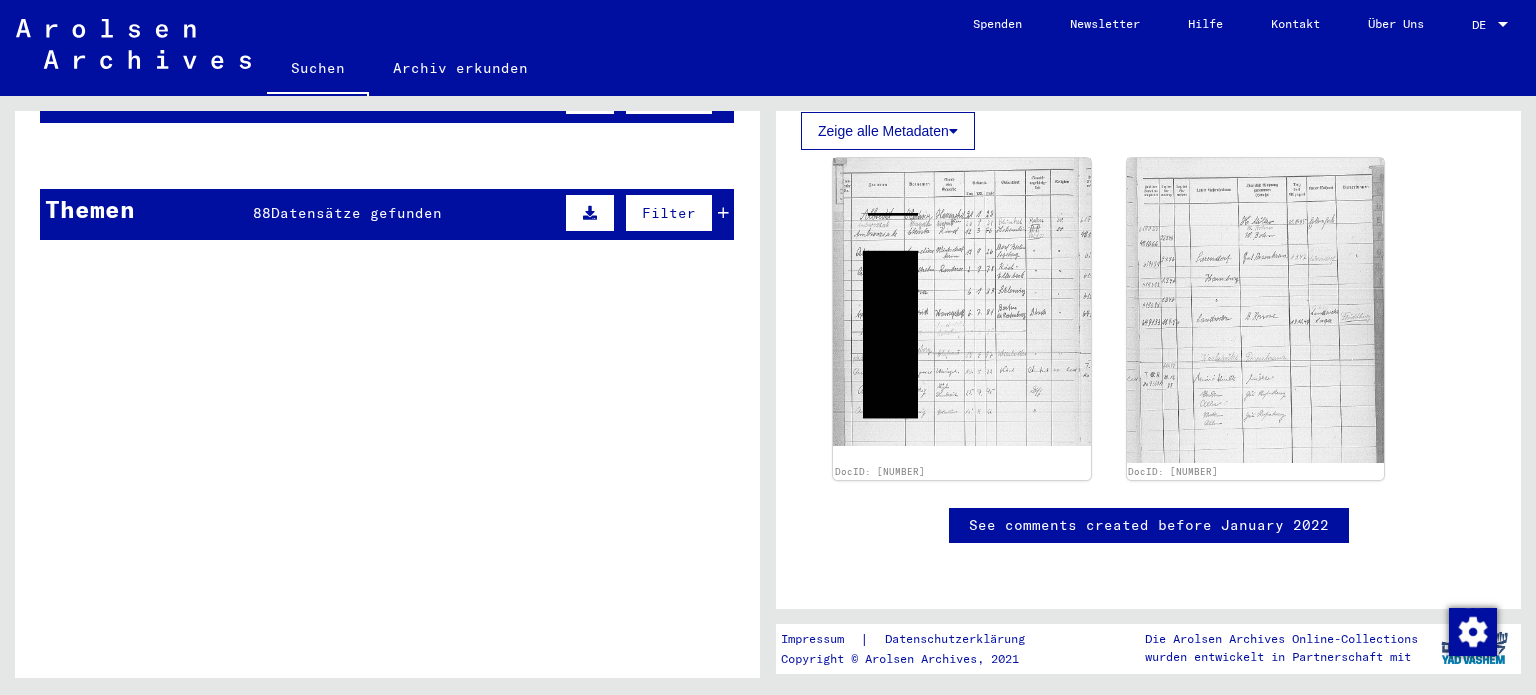 click 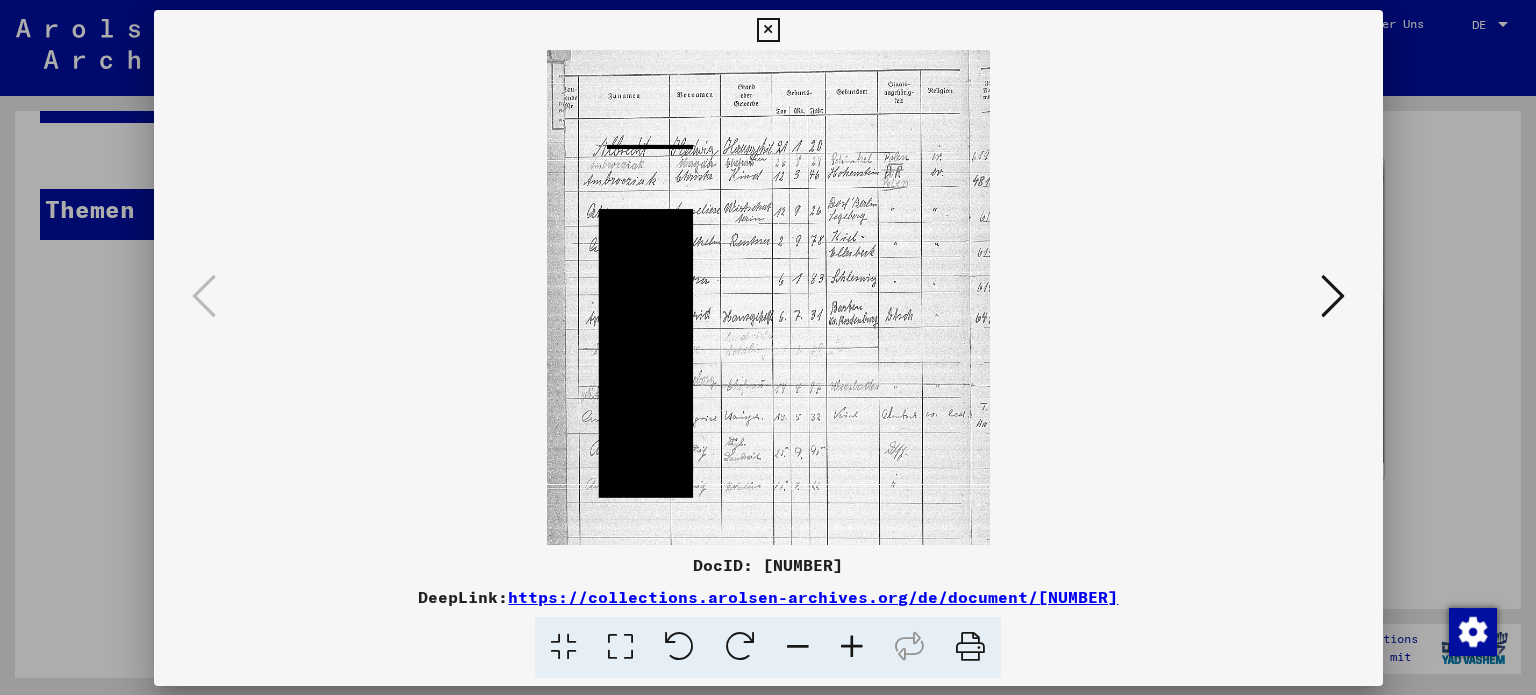 scroll, scrollTop: 798, scrollLeft: 0, axis: vertical 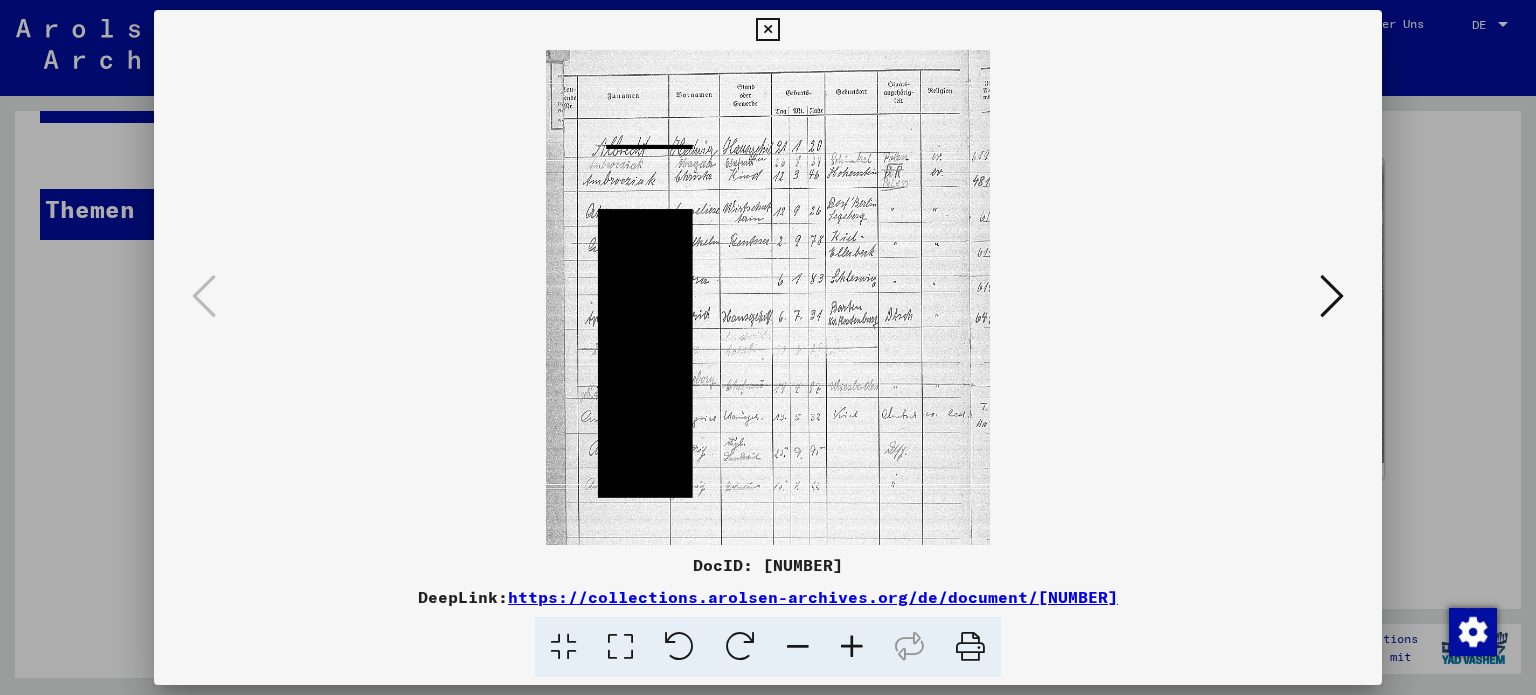 click at bounding box center [768, 347] 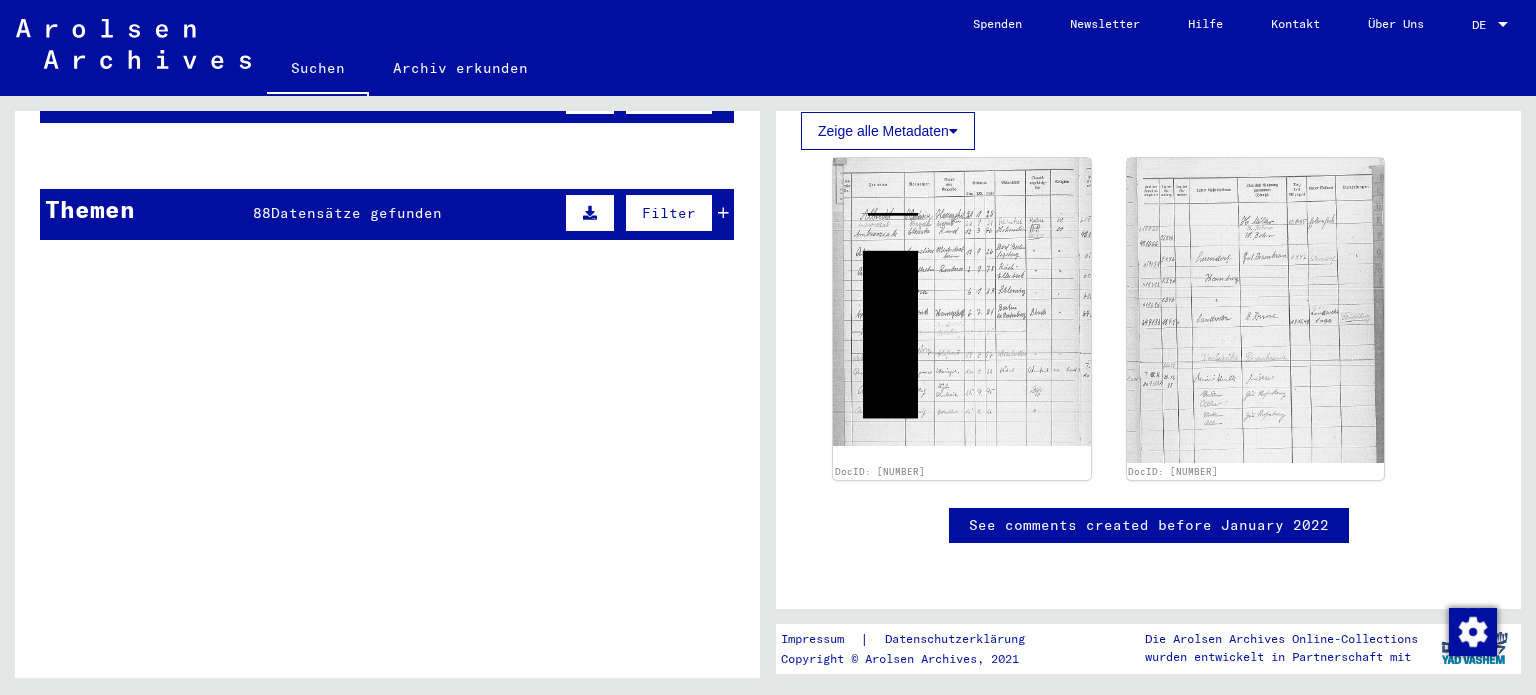 scroll, scrollTop: 0, scrollLeft: 0, axis: both 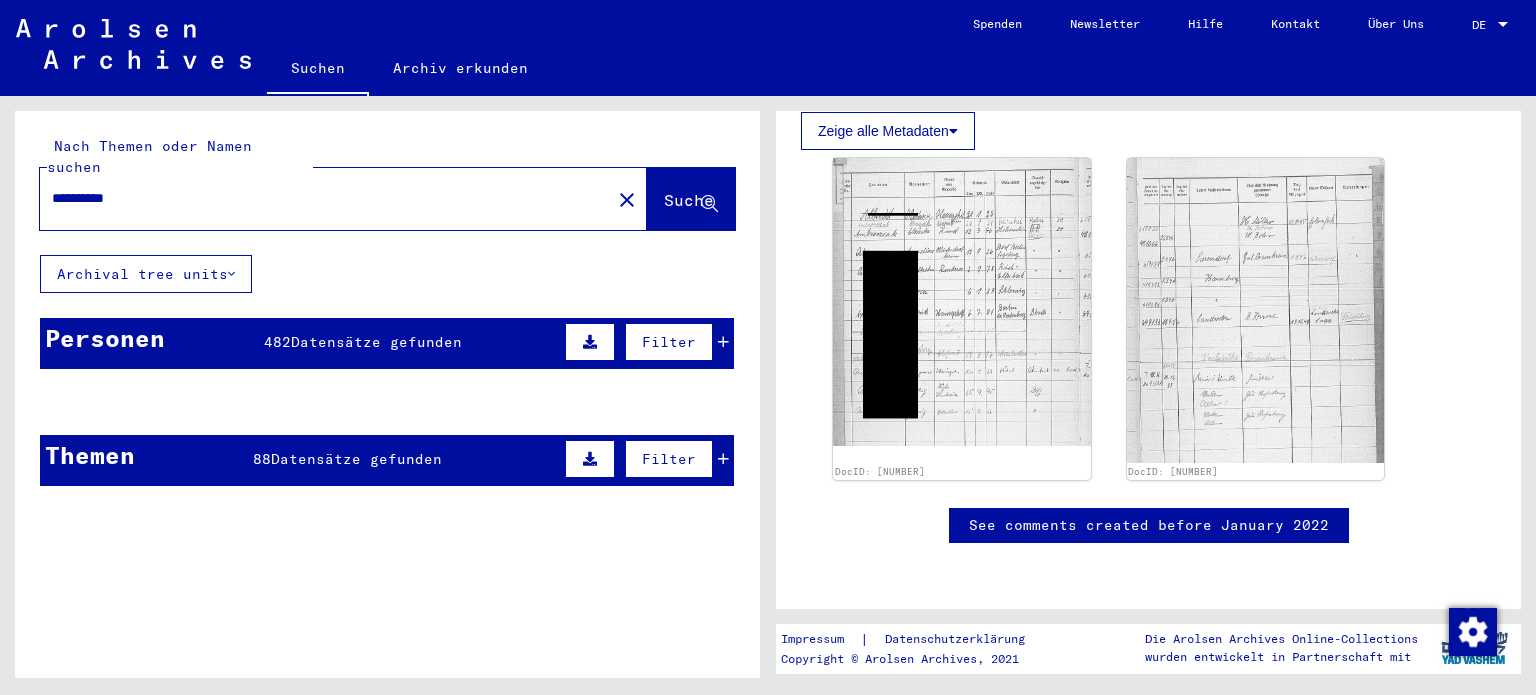 click on "**********" at bounding box center [325, 198] 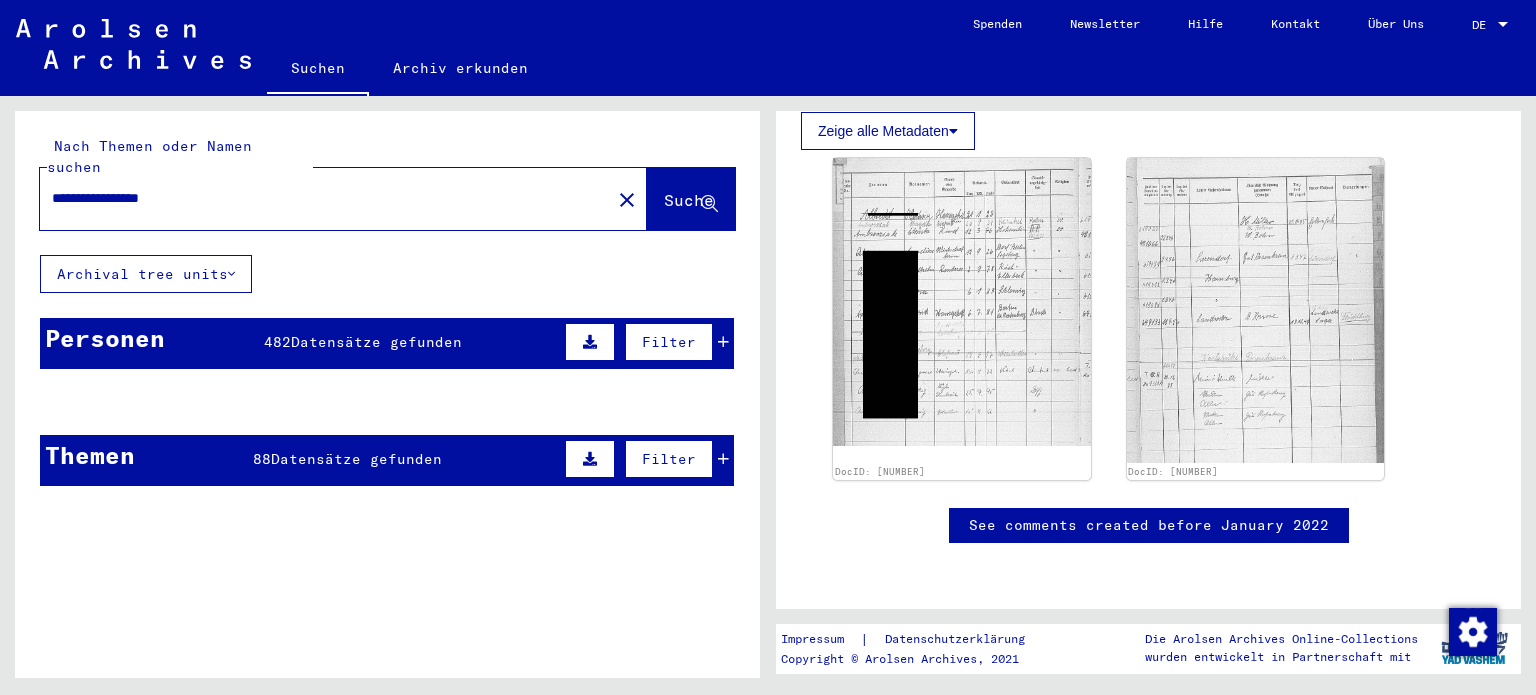 type on "**********" 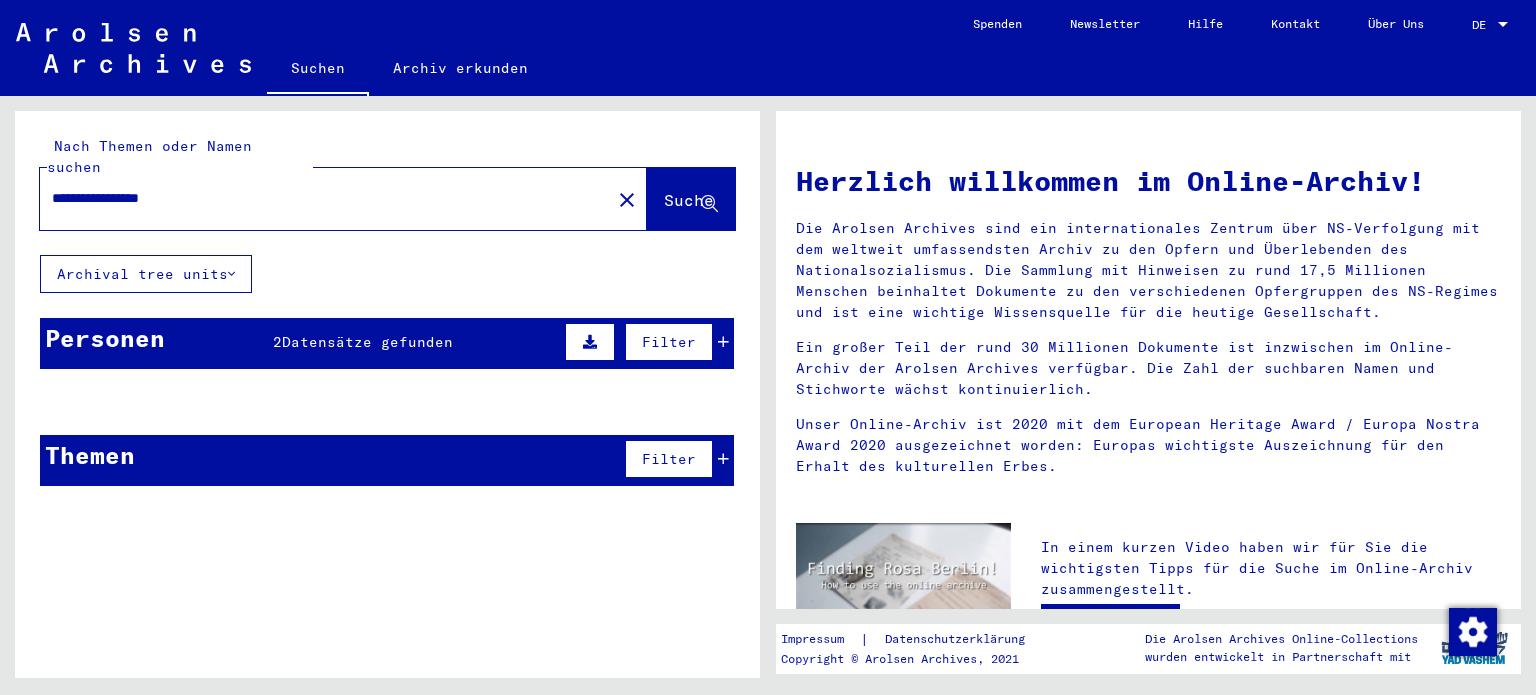 click on "Datensätze gefunden" at bounding box center (367, 342) 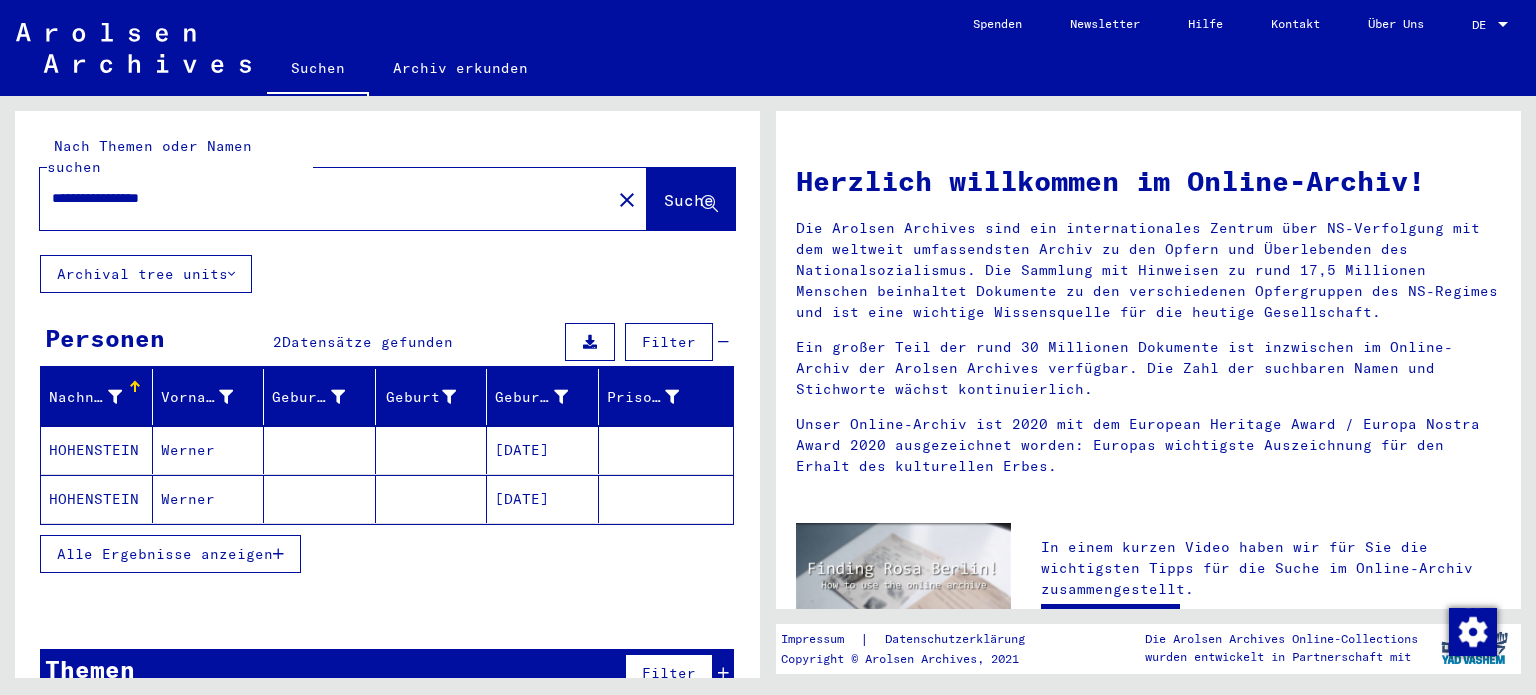 click on "HOHENSTEIN" at bounding box center [97, 499] 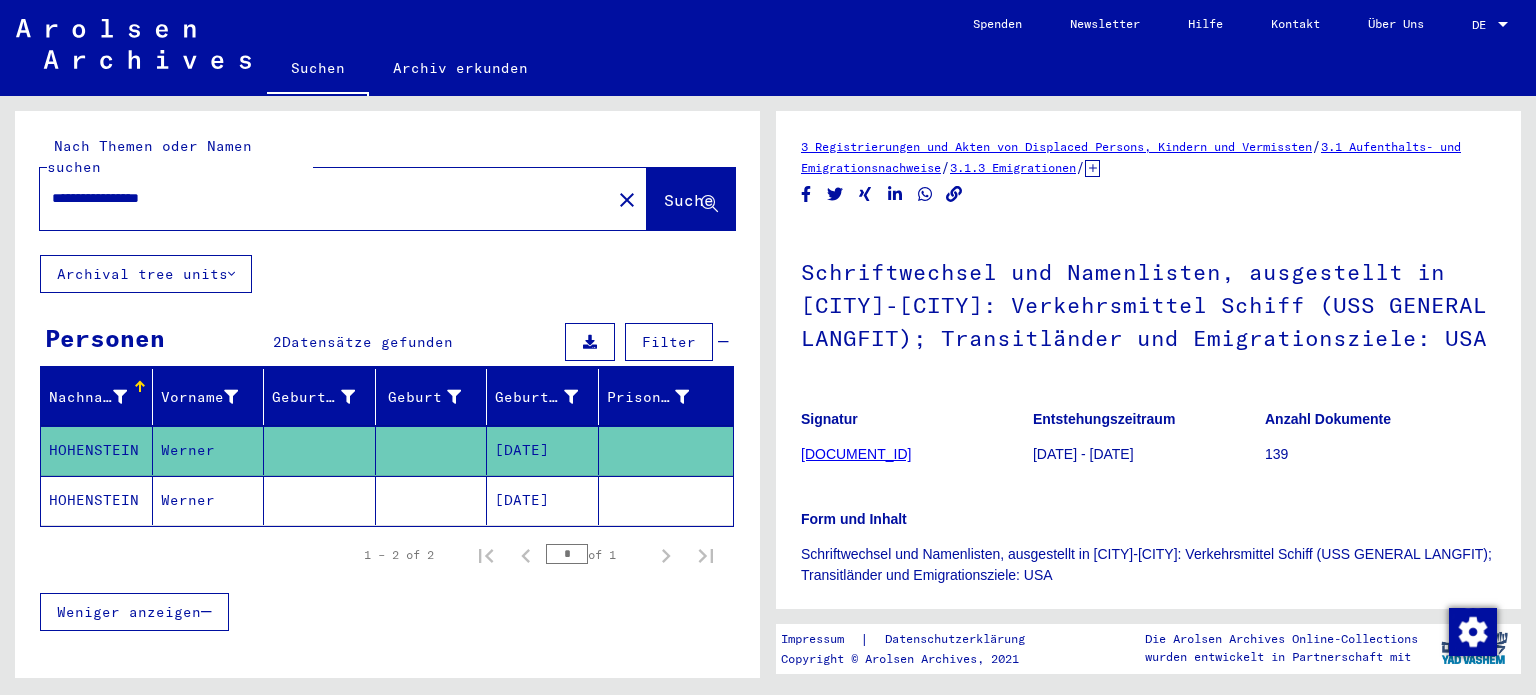 scroll, scrollTop: 0, scrollLeft: 0, axis: both 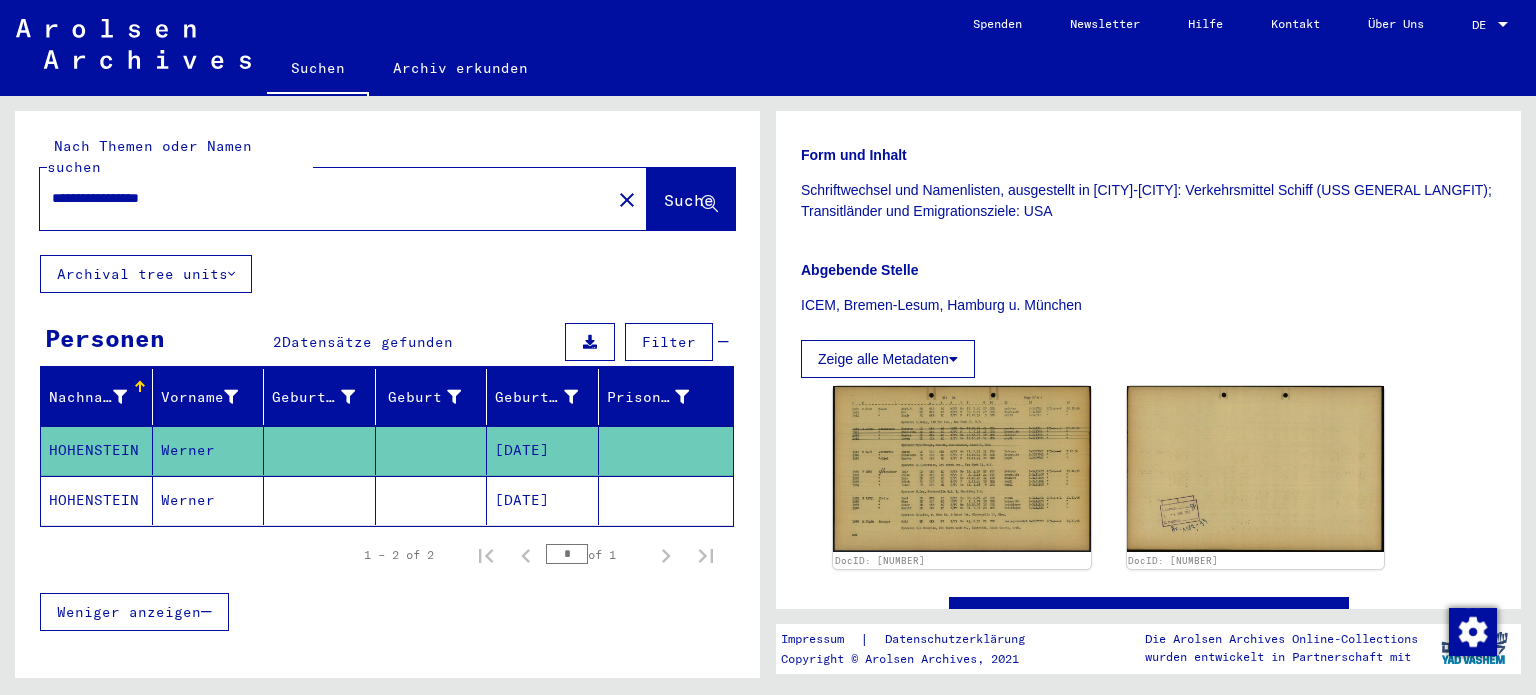 click on "Werner" 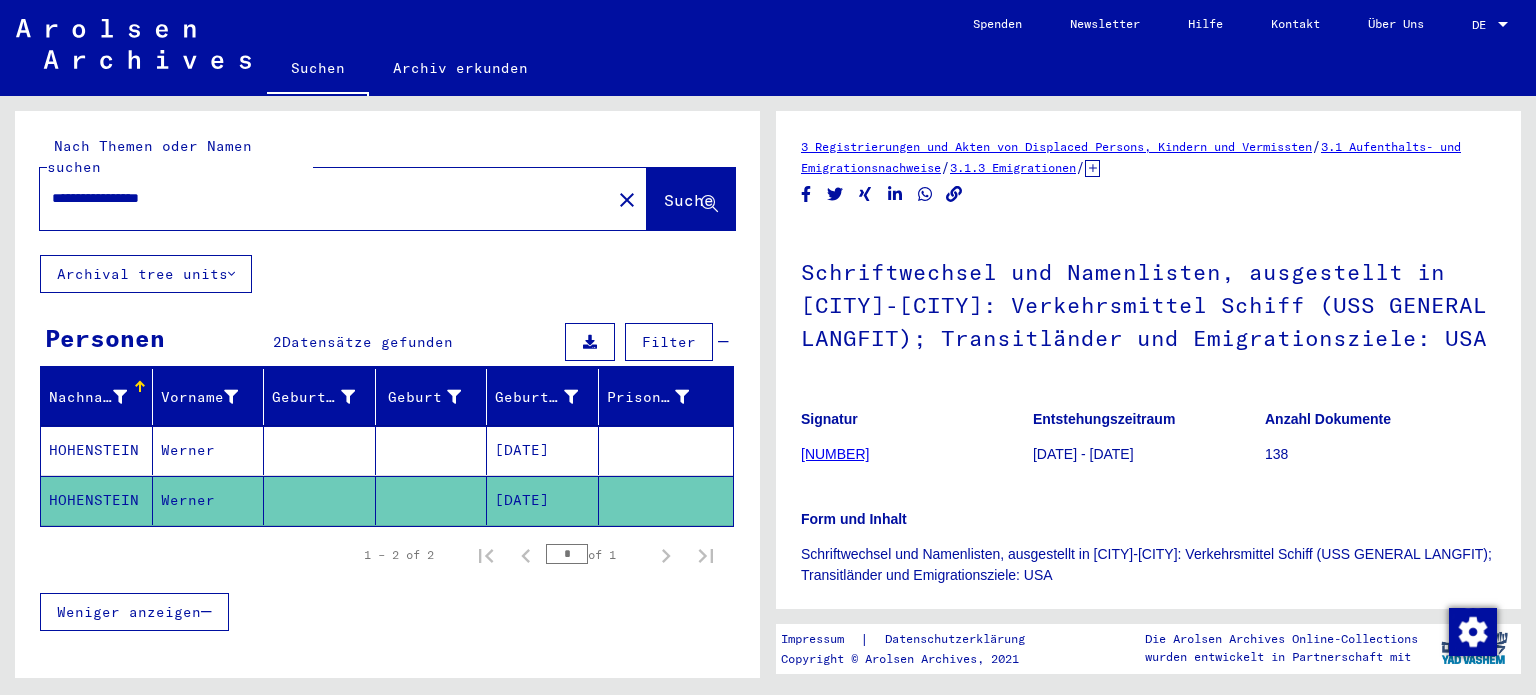 scroll, scrollTop: 0, scrollLeft: 0, axis: both 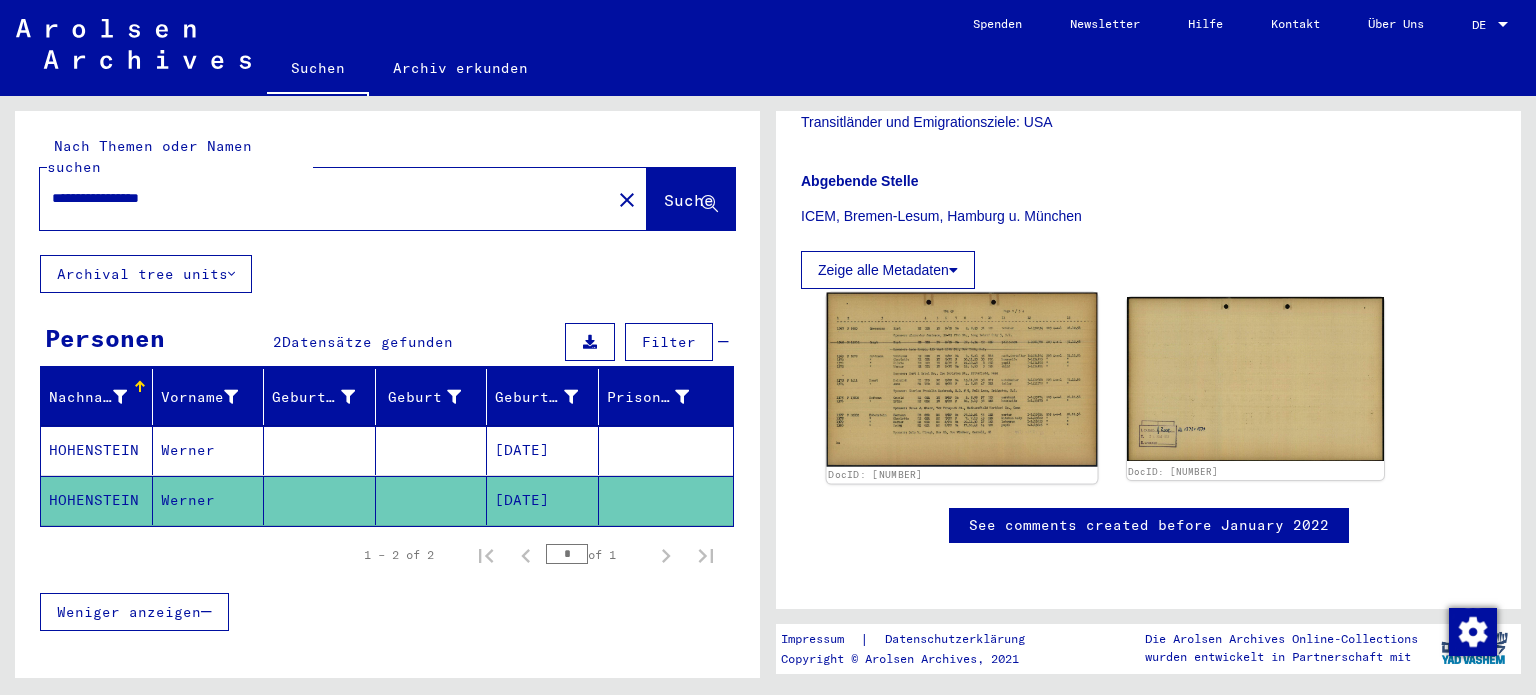 click 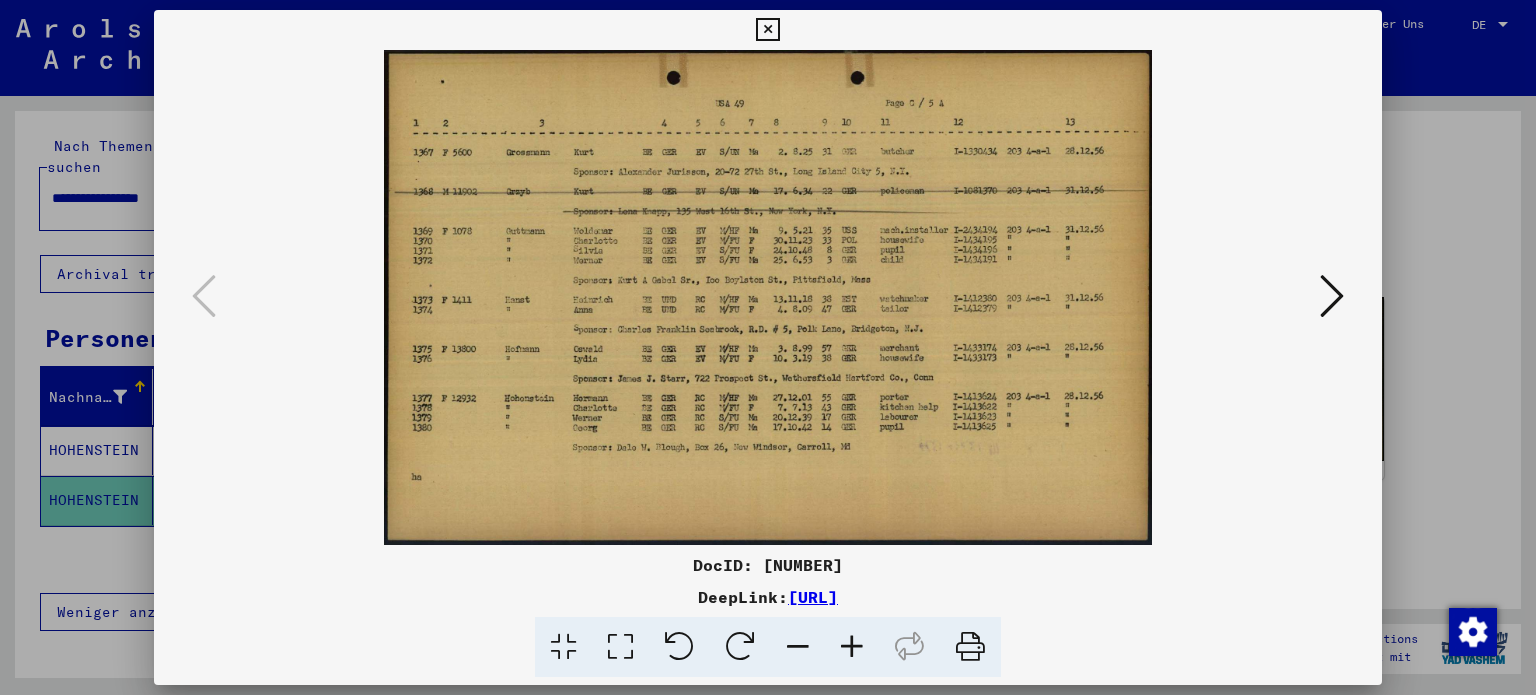 click at bounding box center (767, 30) 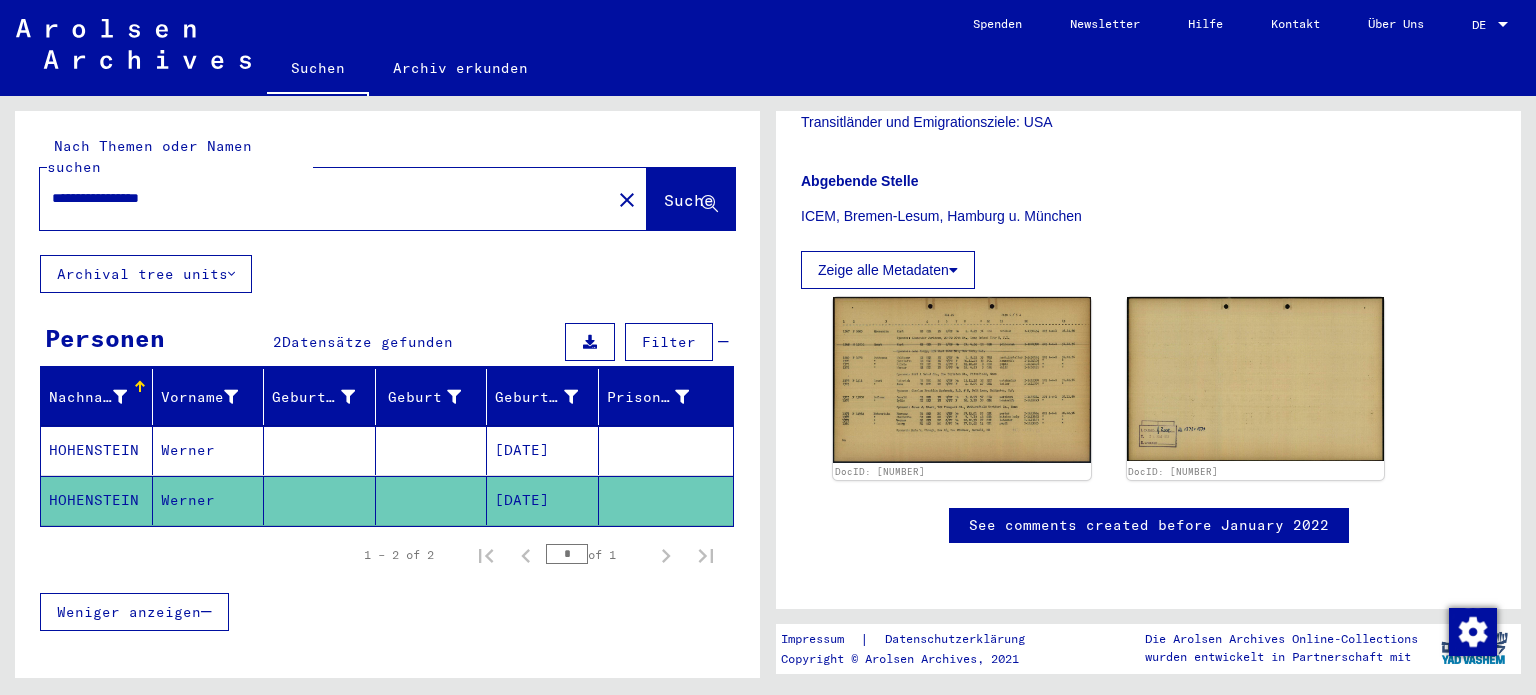 click on "HOHENSTEIN" at bounding box center [97, 500] 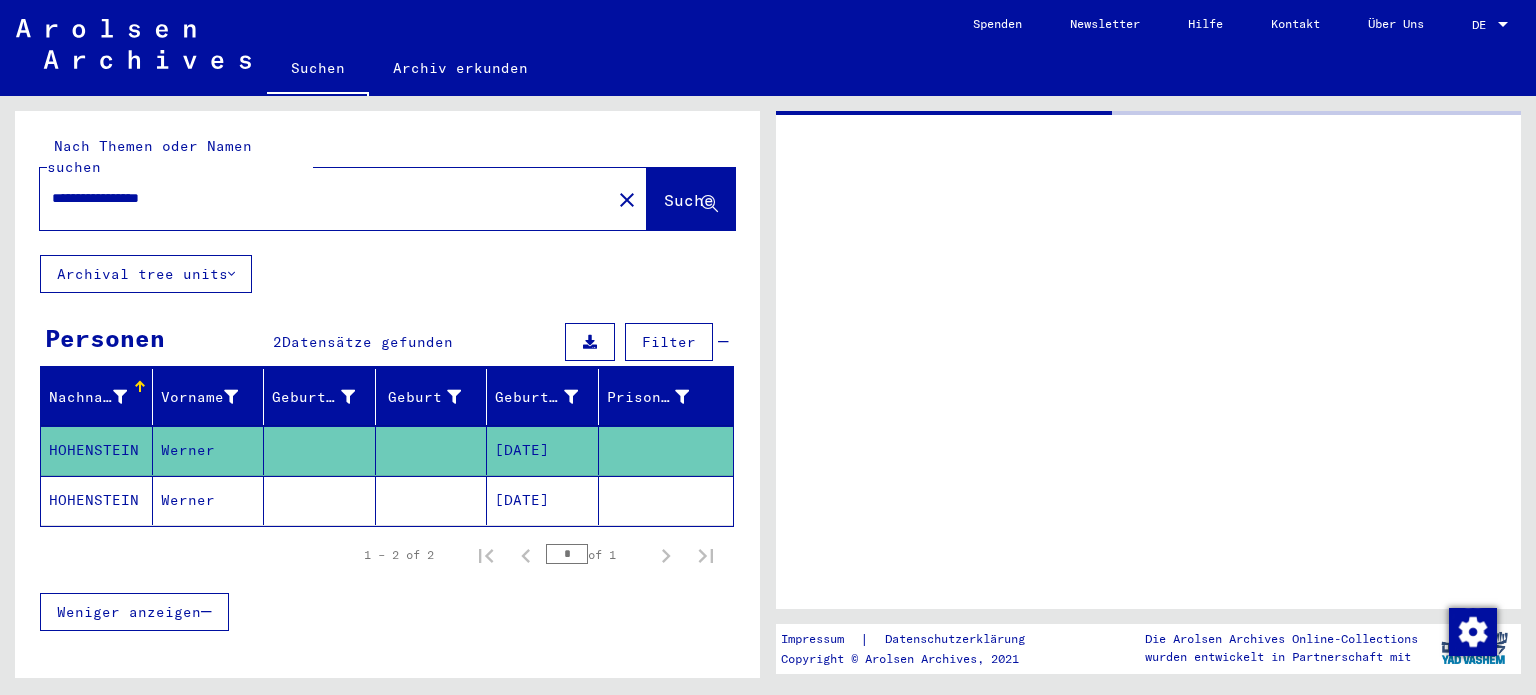 scroll, scrollTop: 0, scrollLeft: 0, axis: both 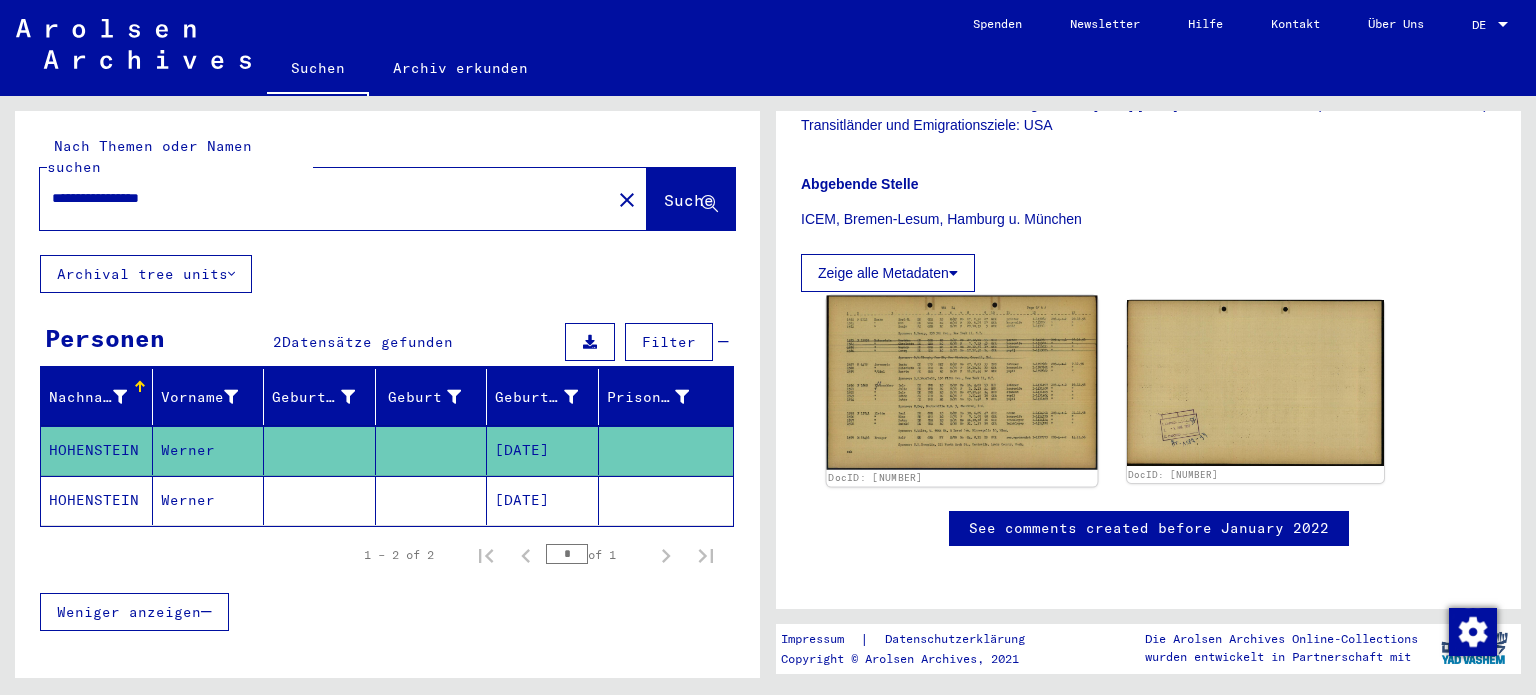 click 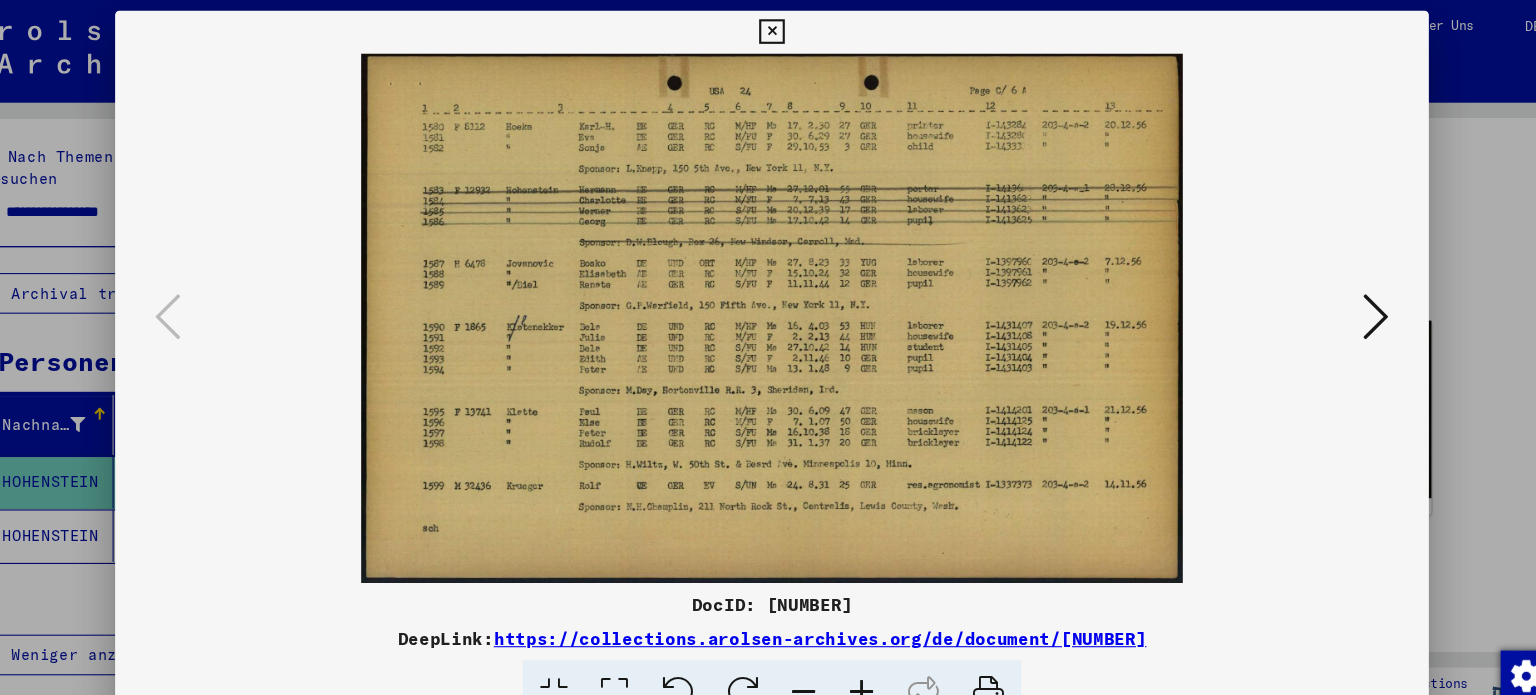click at bounding box center [767, 30] 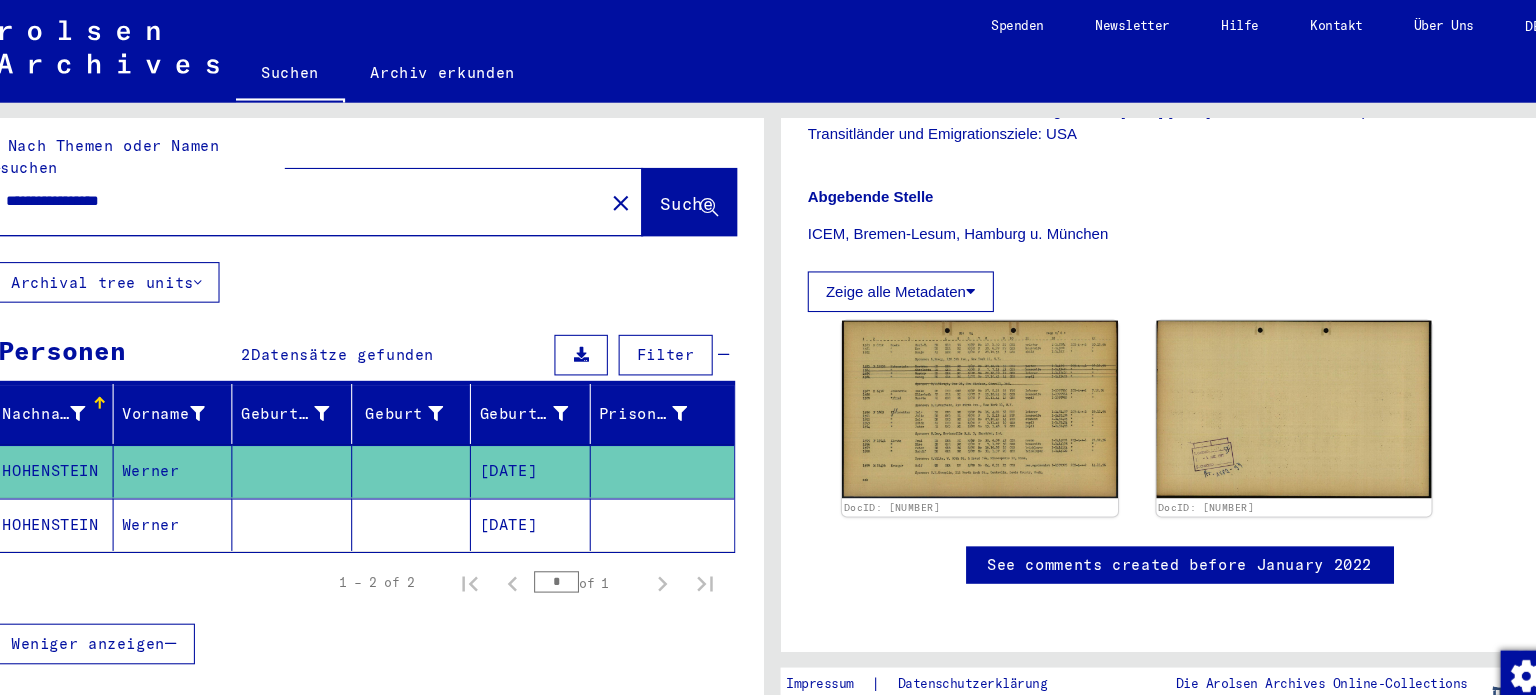 scroll, scrollTop: 14, scrollLeft: 0, axis: vertical 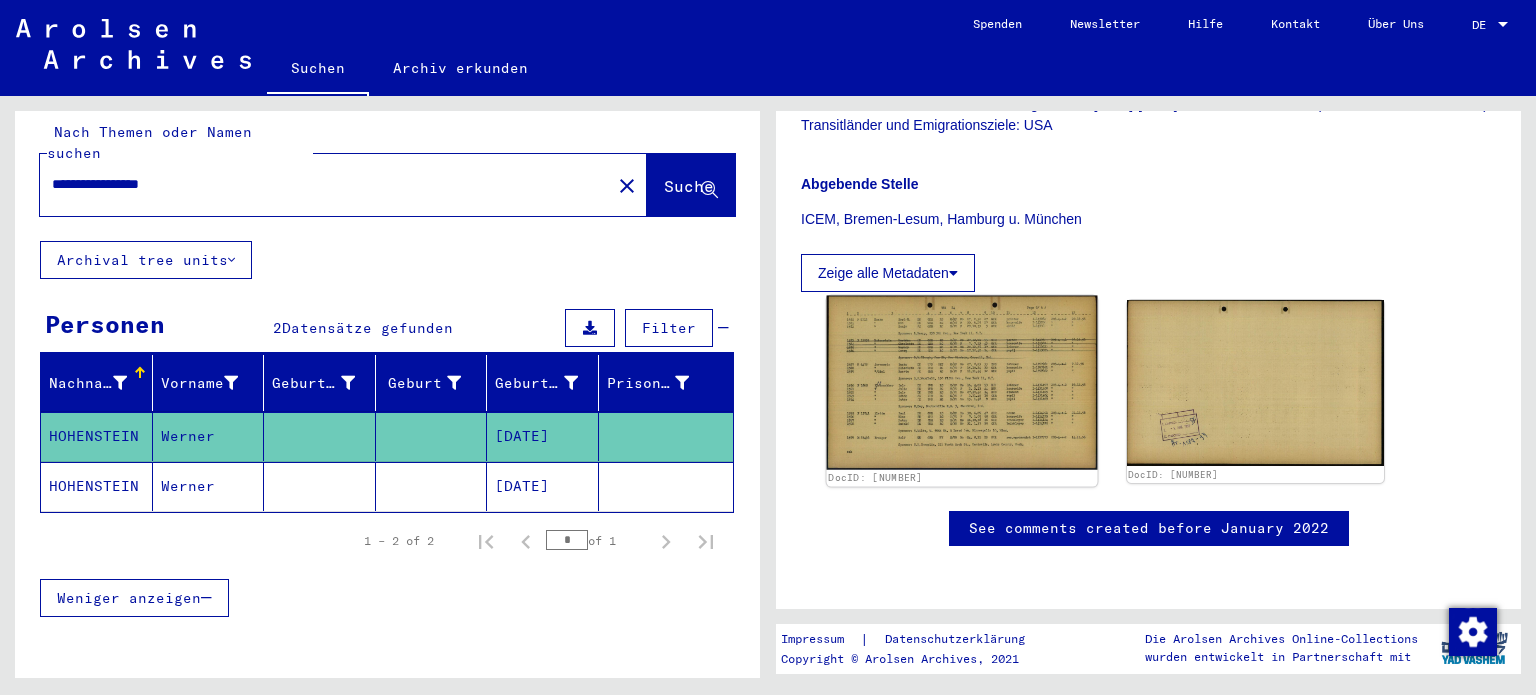 click 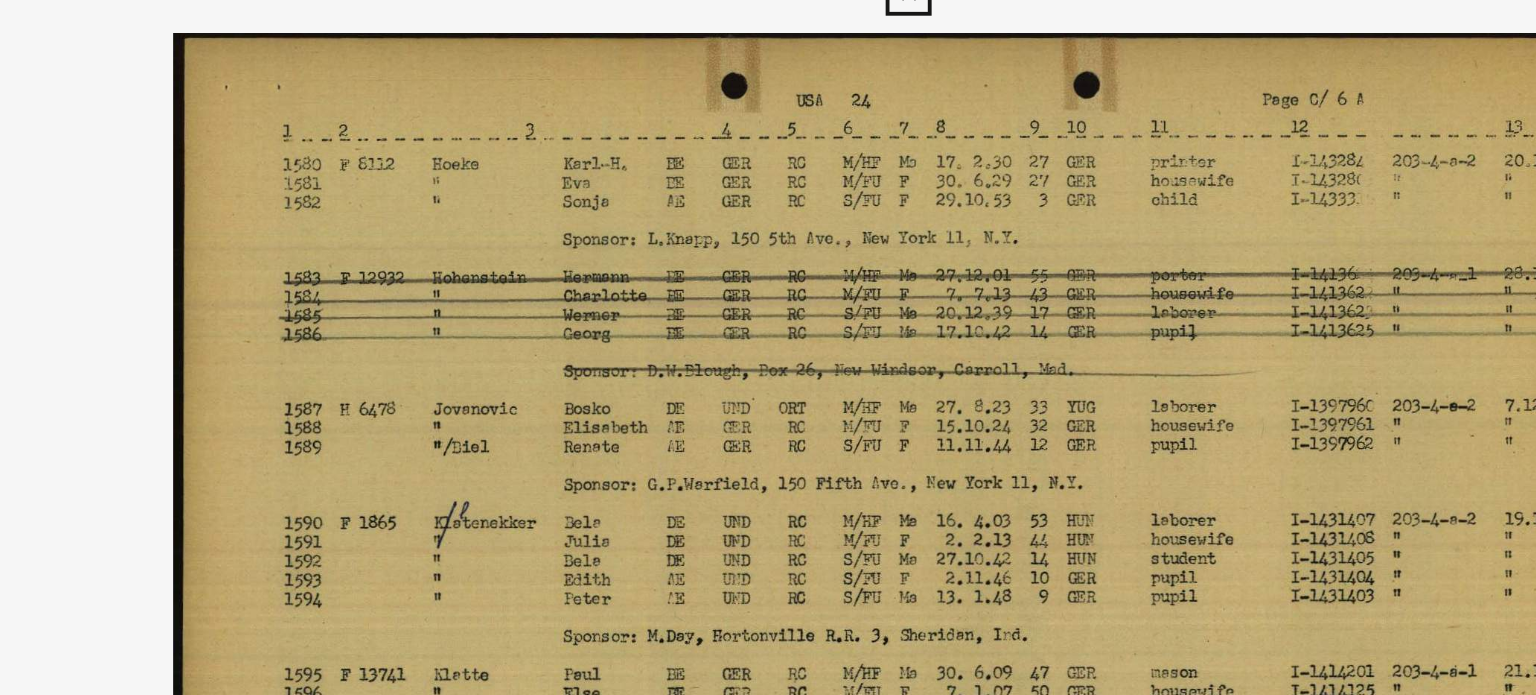 click at bounding box center (767, 30) 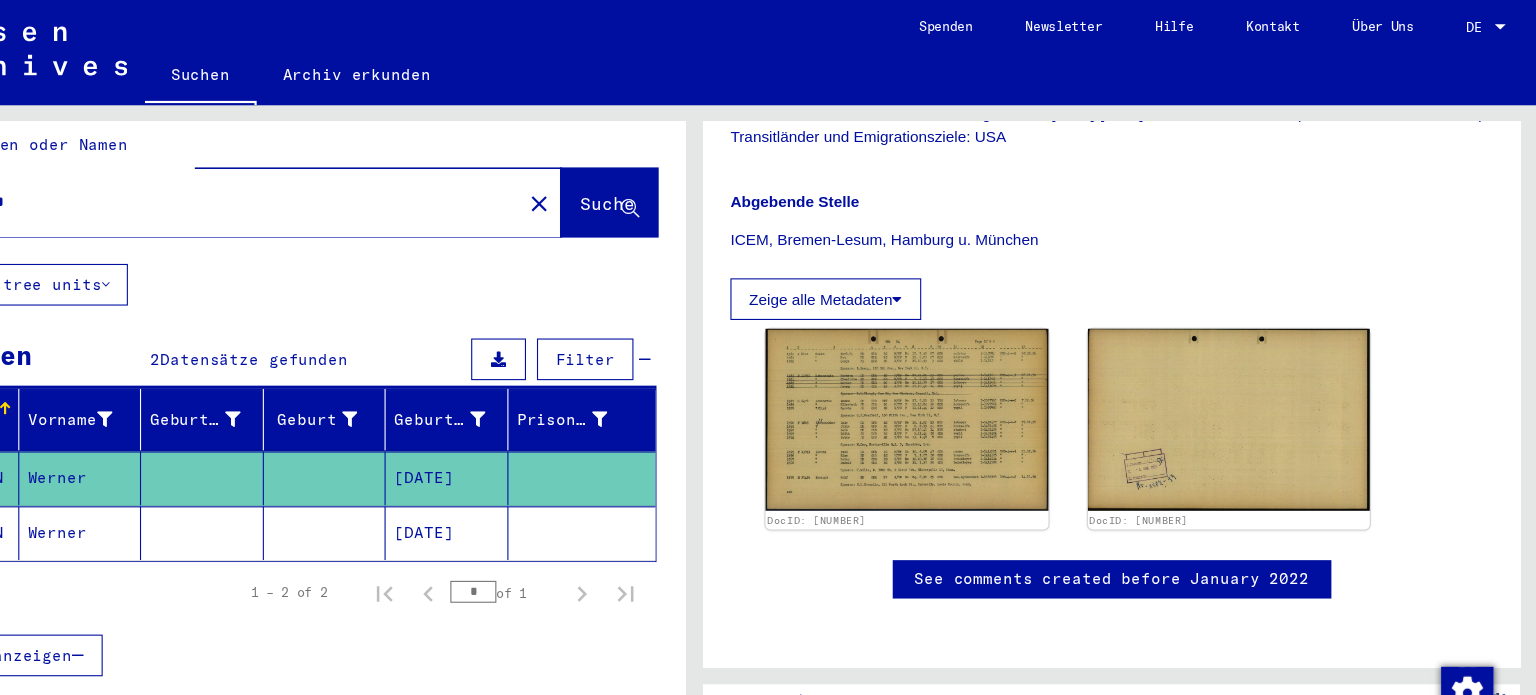 scroll, scrollTop: 0, scrollLeft: 0, axis: both 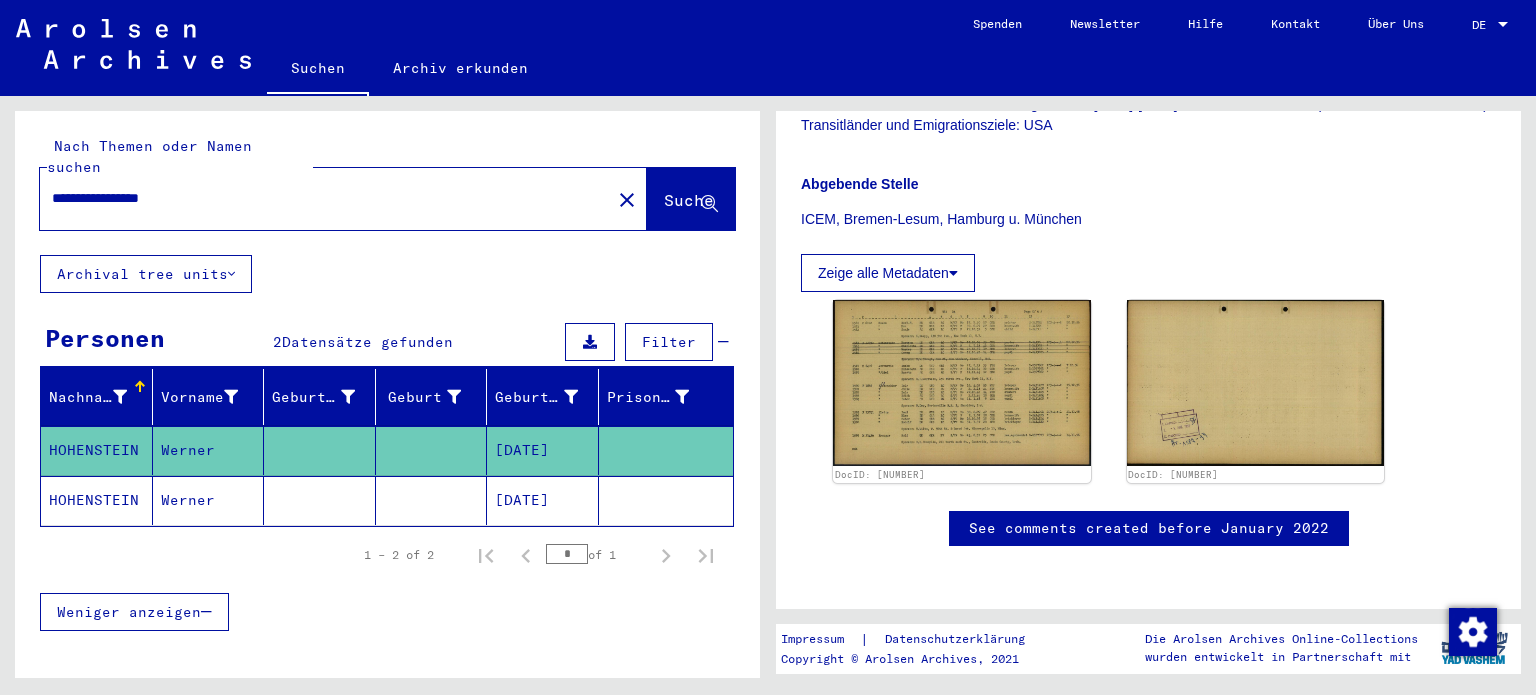 drag, startPoint x: 226, startPoint y: 163, endPoint x: 0, endPoint y: 109, distance: 232.36179 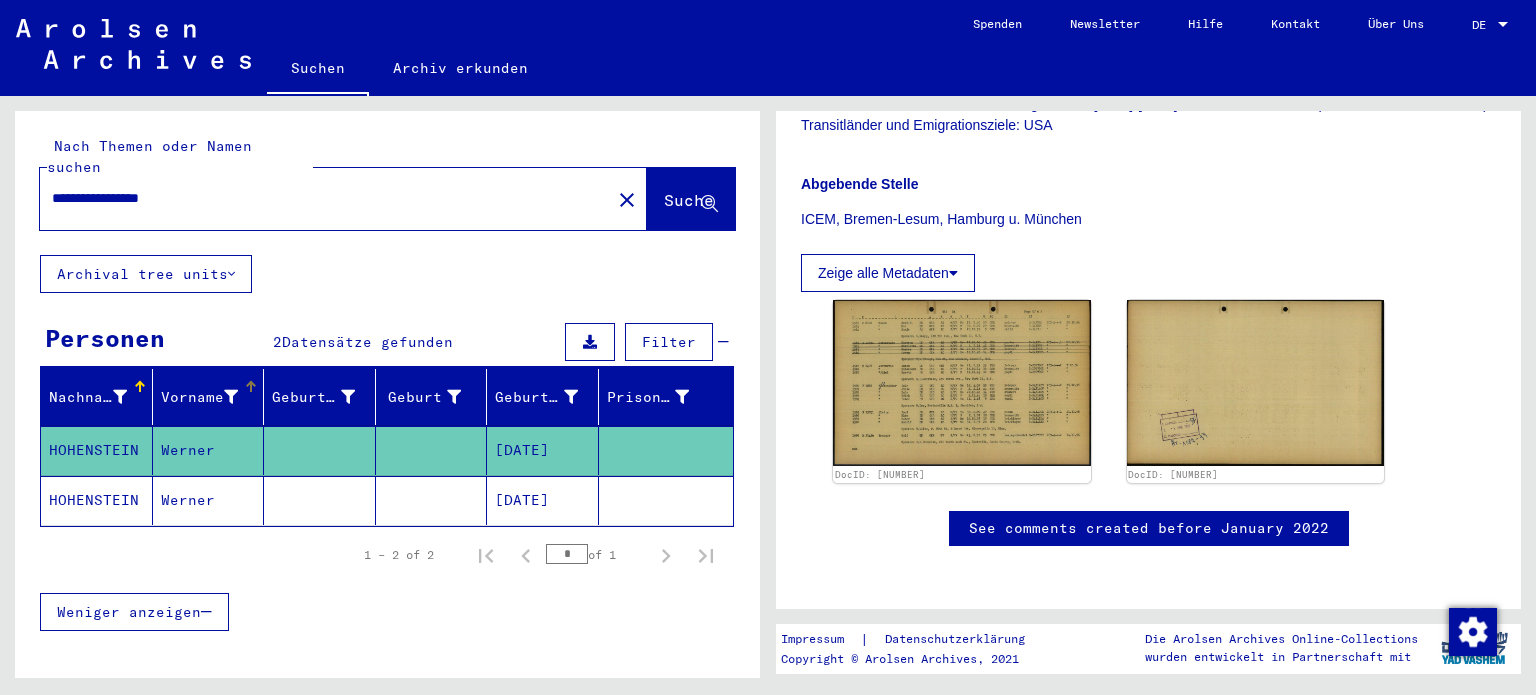 drag, startPoint x: 0, startPoint y: 109, endPoint x: 247, endPoint y: 404, distance: 384.75186 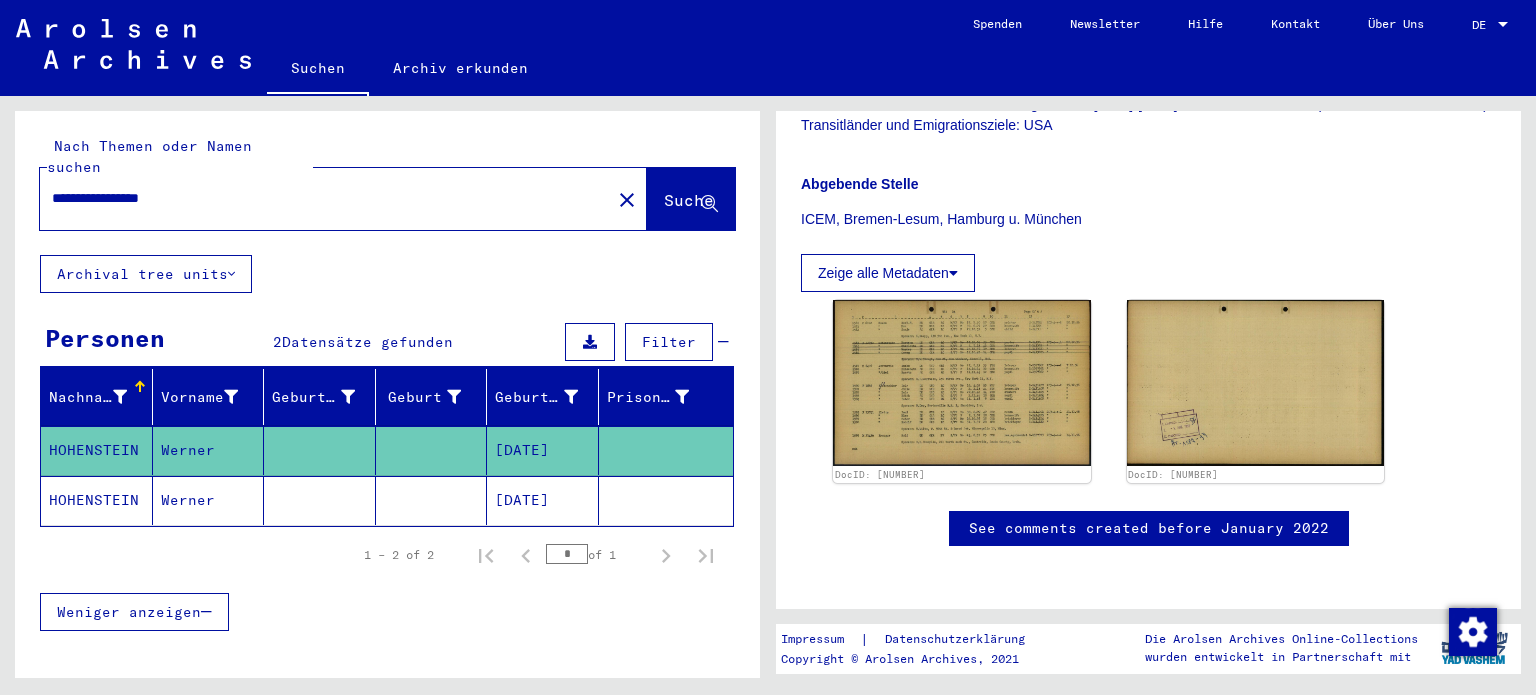 click on "Werner" 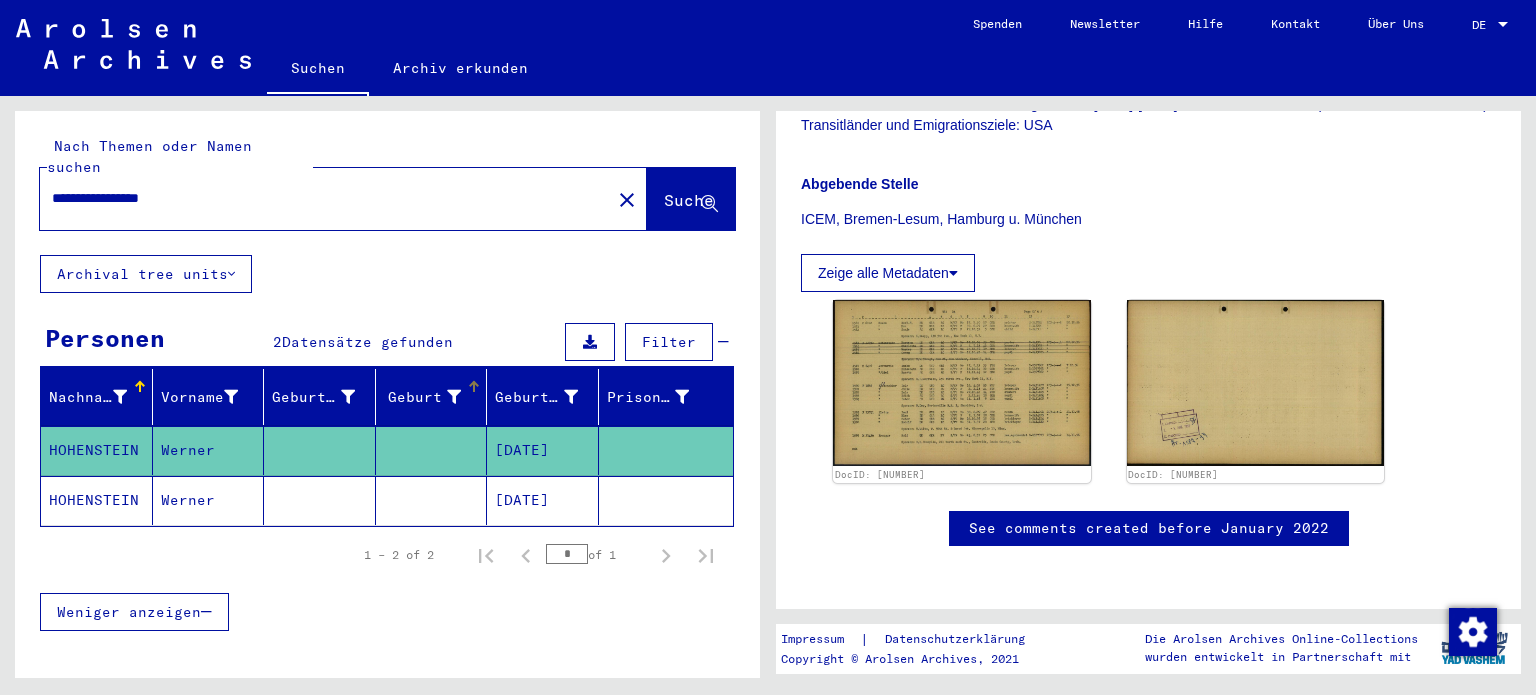 click on "Geburt‏" at bounding box center [432, 397] 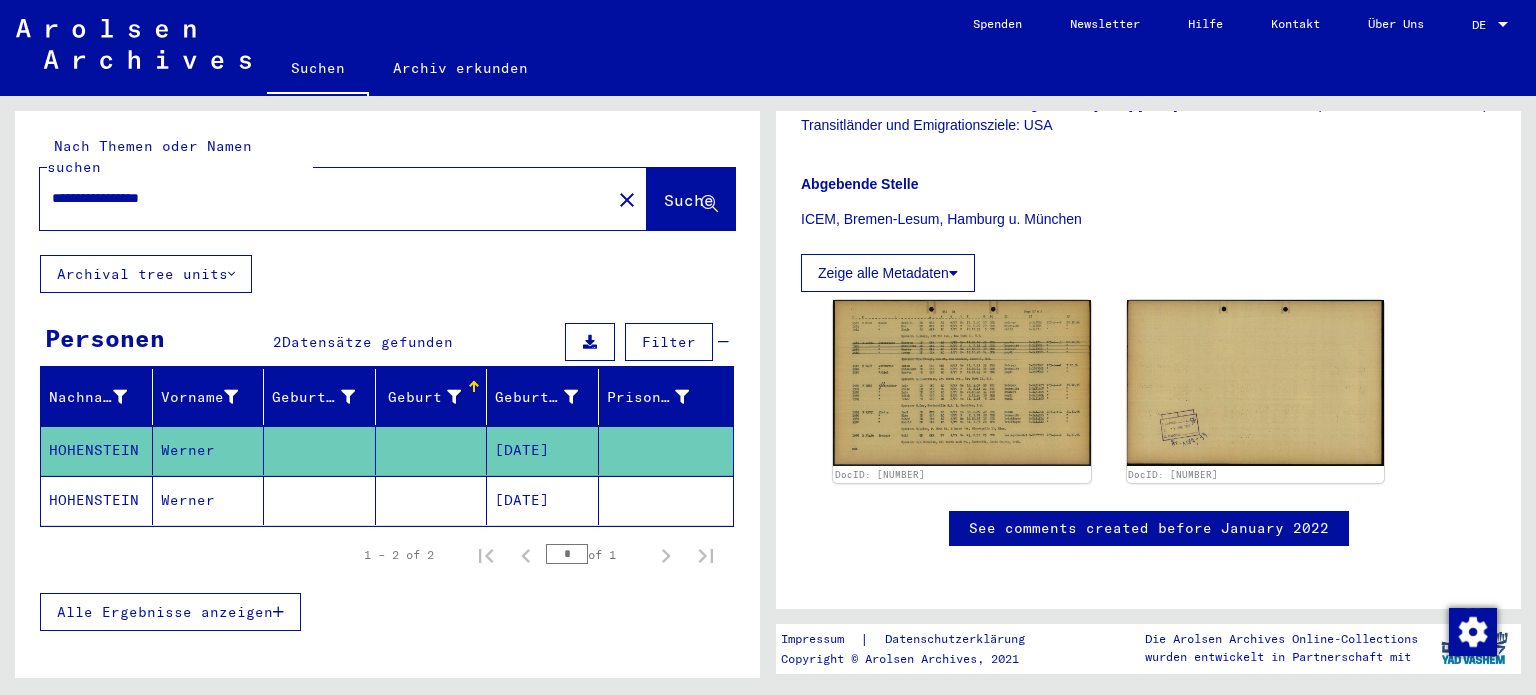 click on "**********" 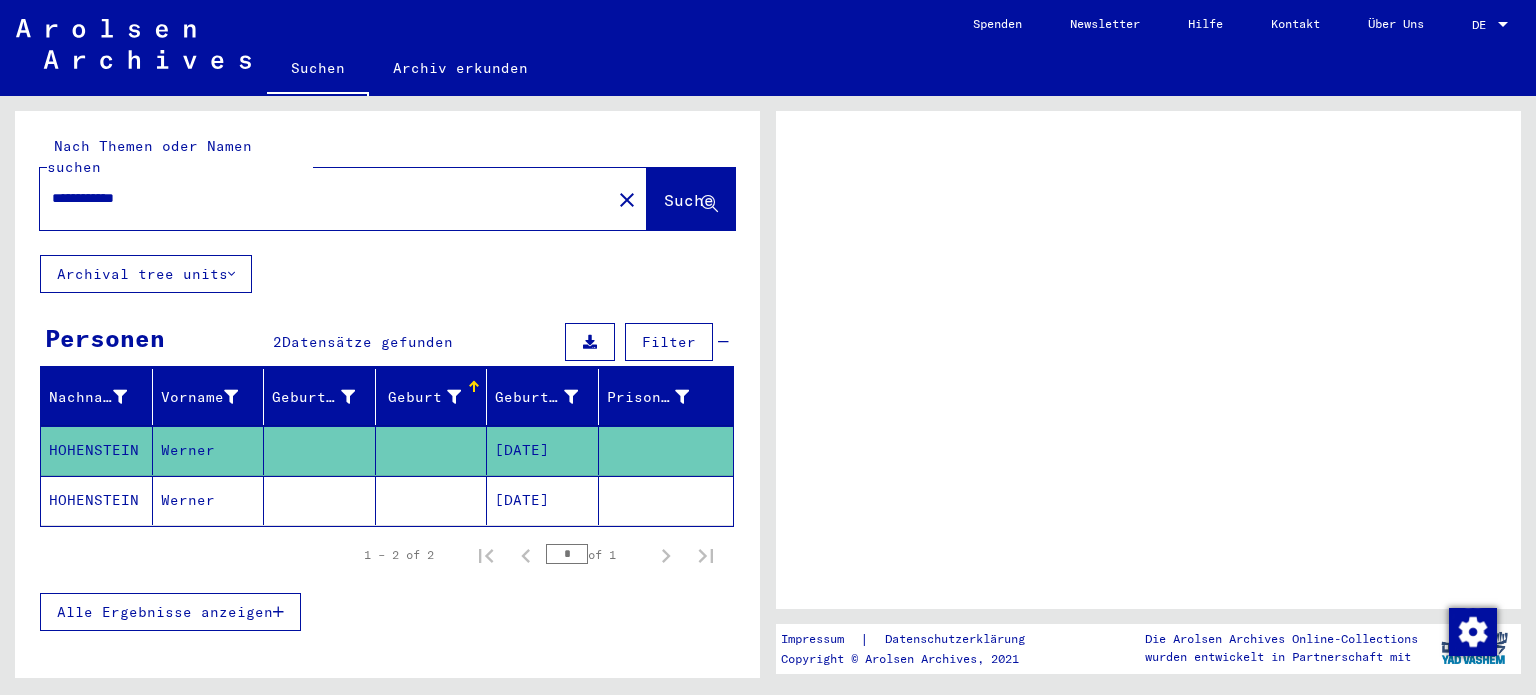 scroll, scrollTop: 0, scrollLeft: 0, axis: both 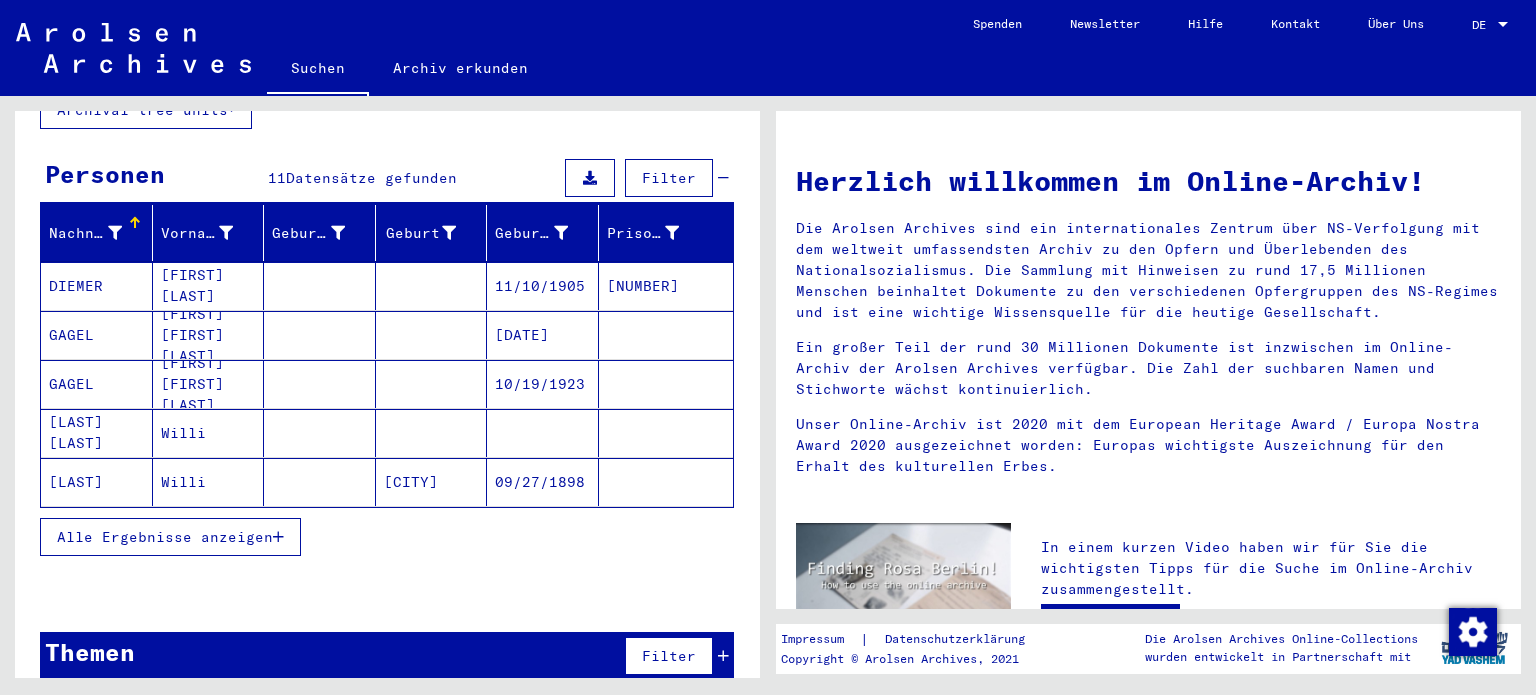 click at bounding box center (320, 482) 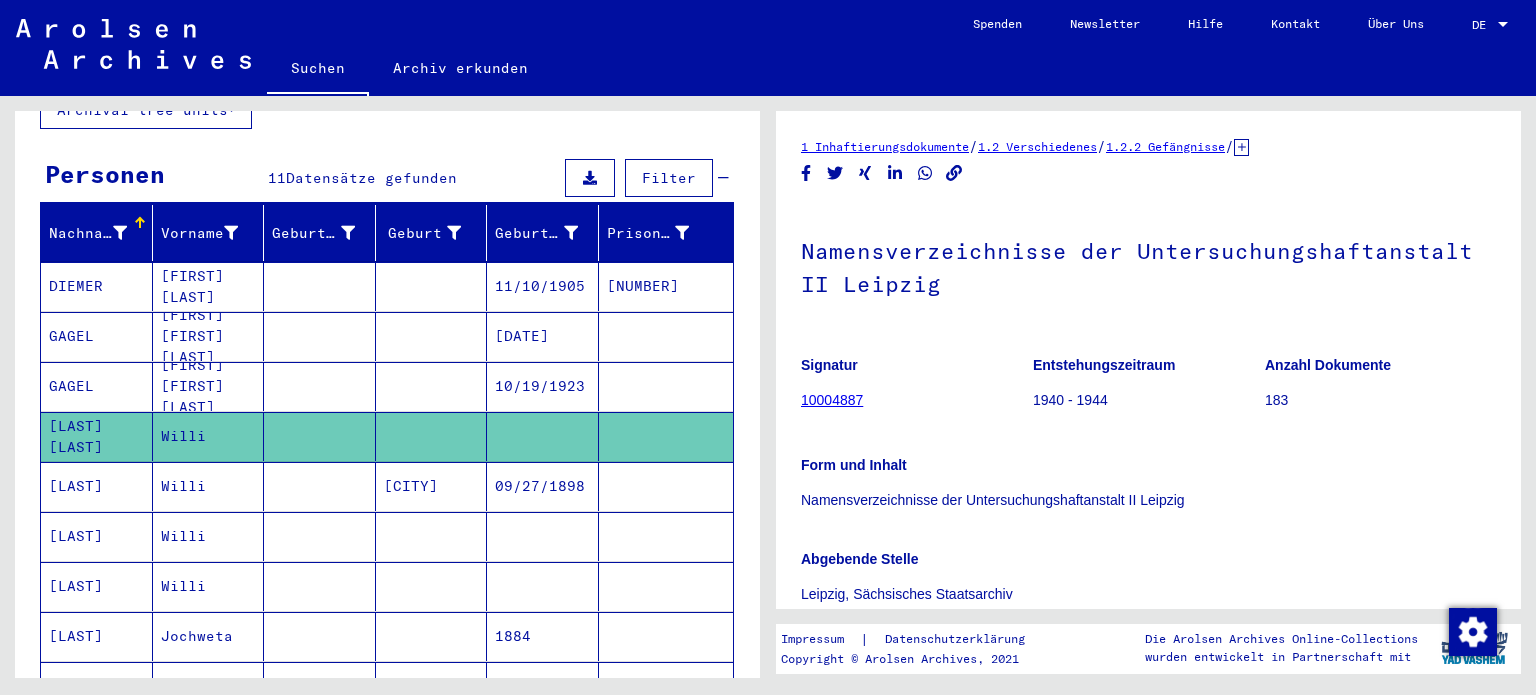 scroll, scrollTop: 0, scrollLeft: 0, axis: both 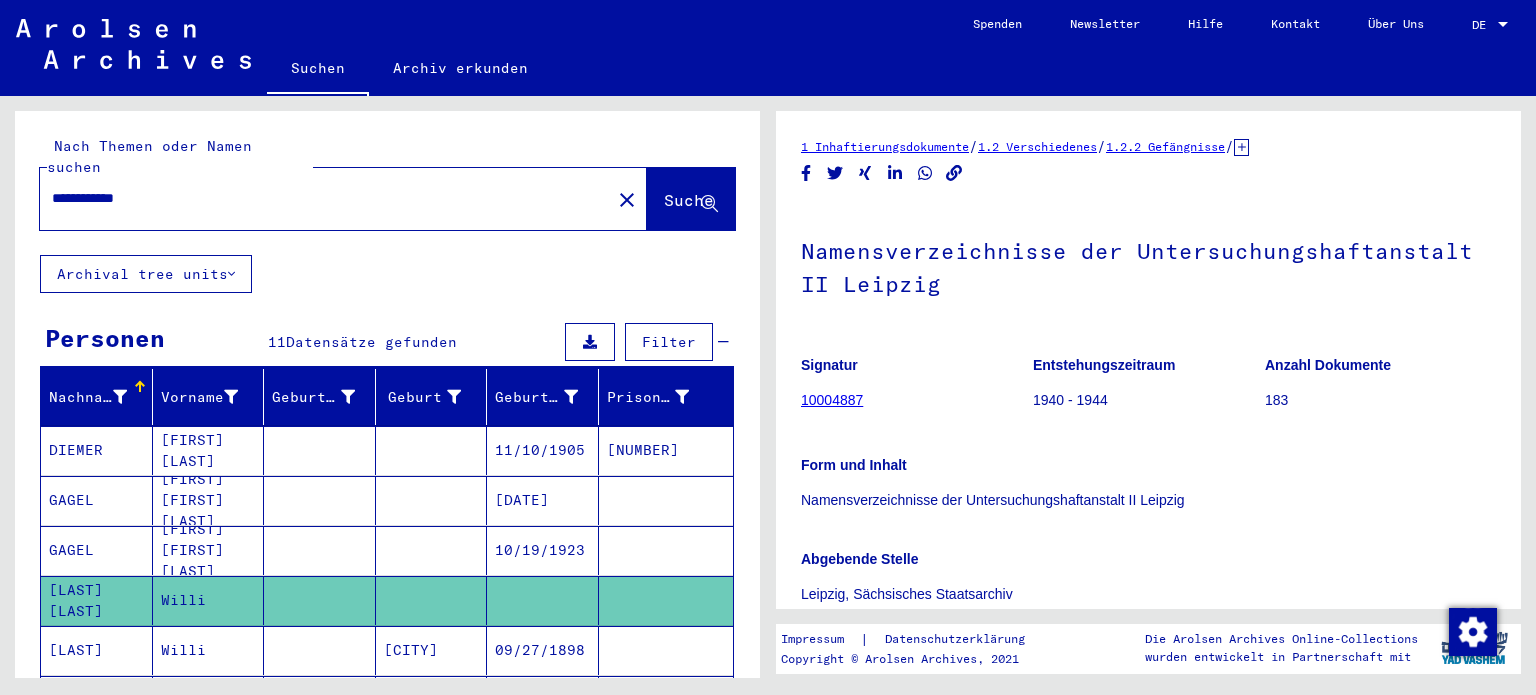 drag, startPoint x: 121, startPoint y: 174, endPoint x: 0, endPoint y: 175, distance: 121.004135 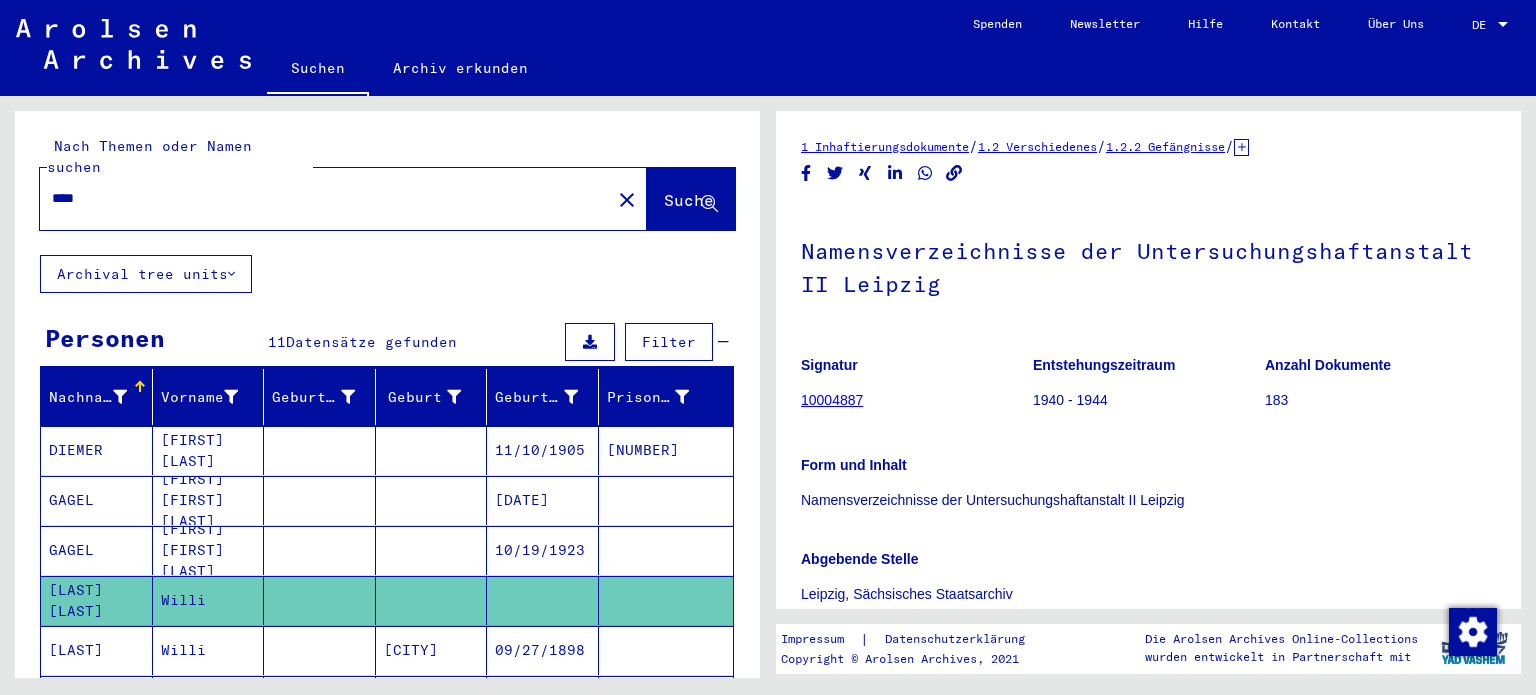 type on "****" 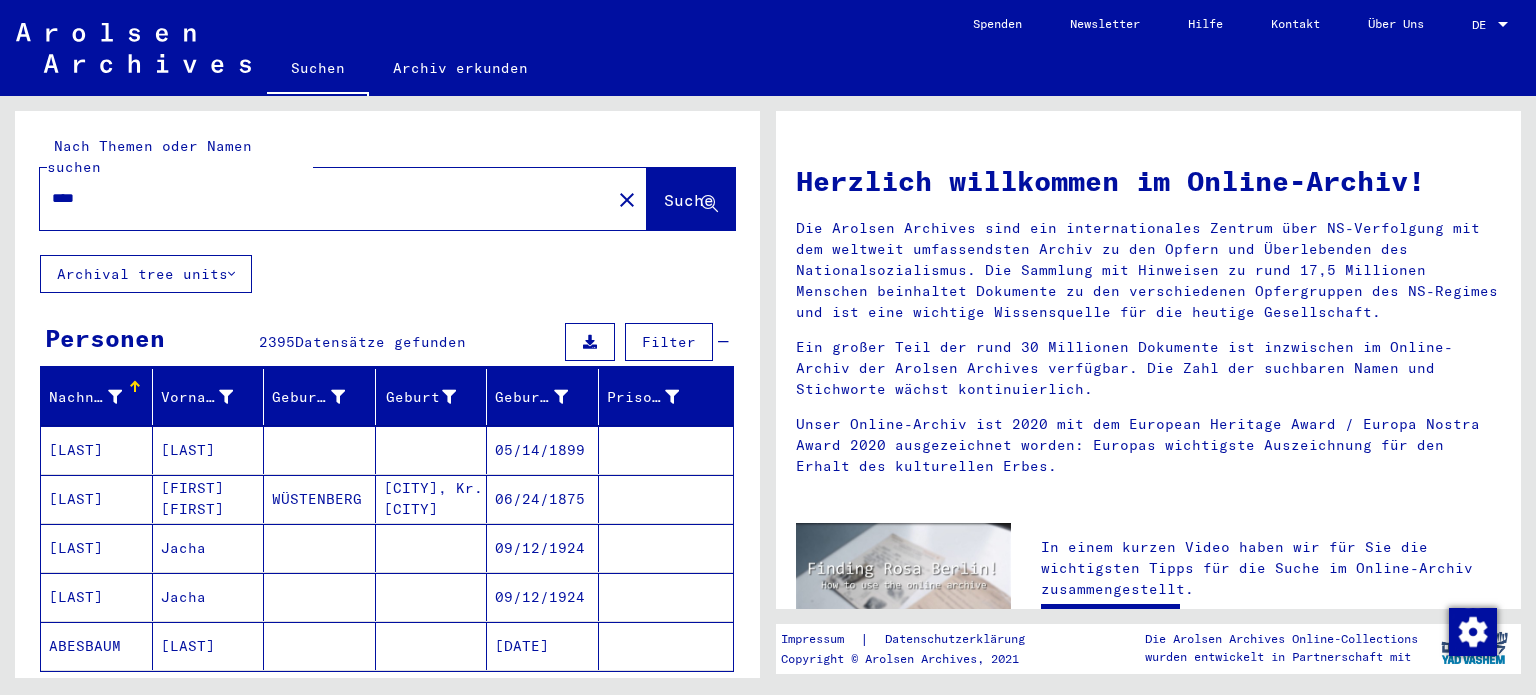 click on "Filter" at bounding box center [669, 342] 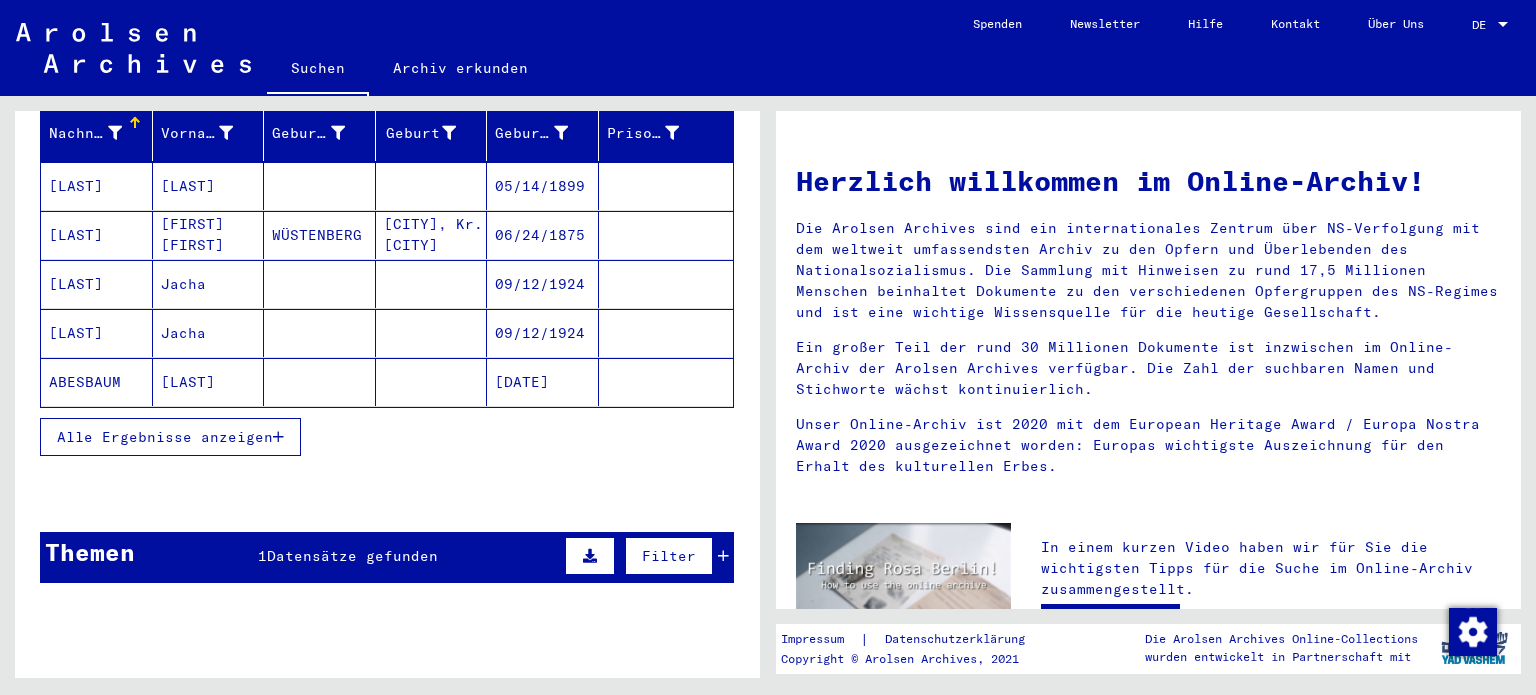 scroll, scrollTop: 408, scrollLeft: 0, axis: vertical 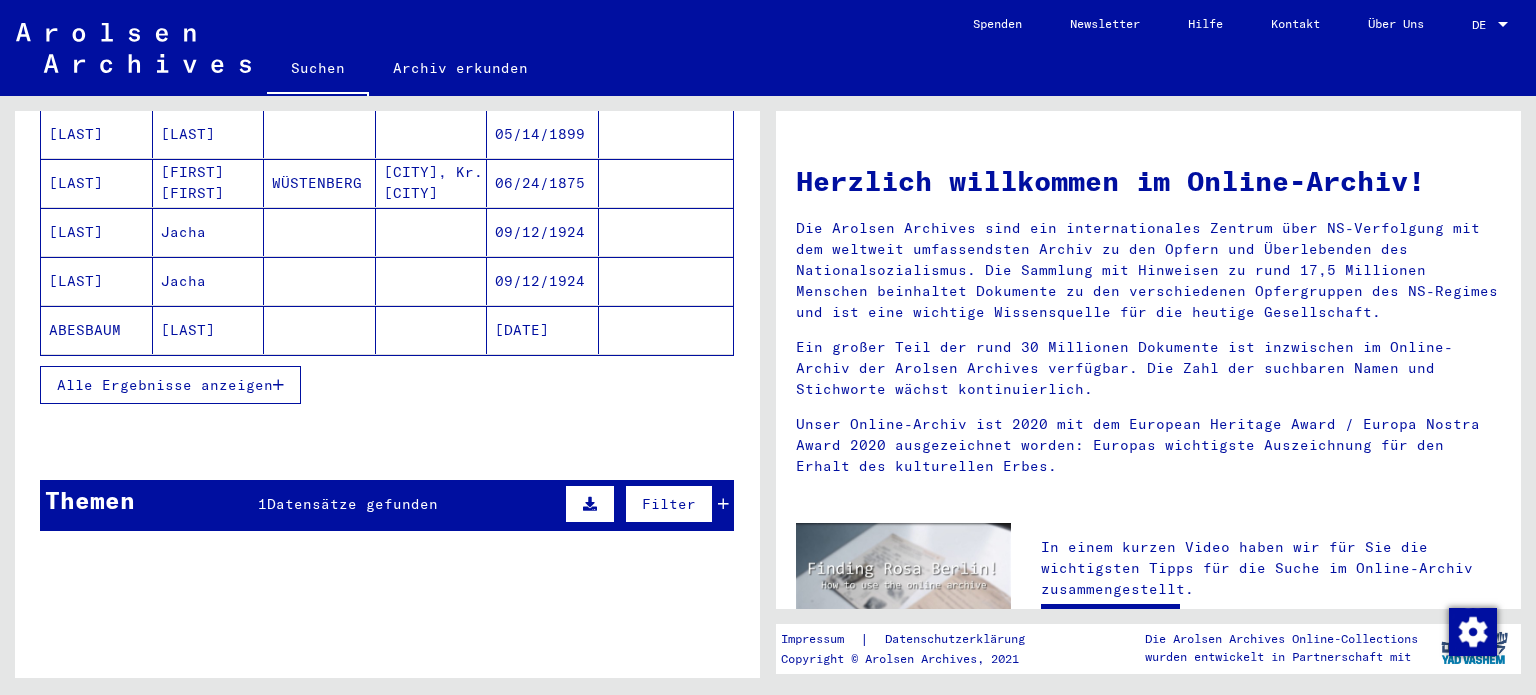 click on "Datensätze gefunden" at bounding box center [352, 504] 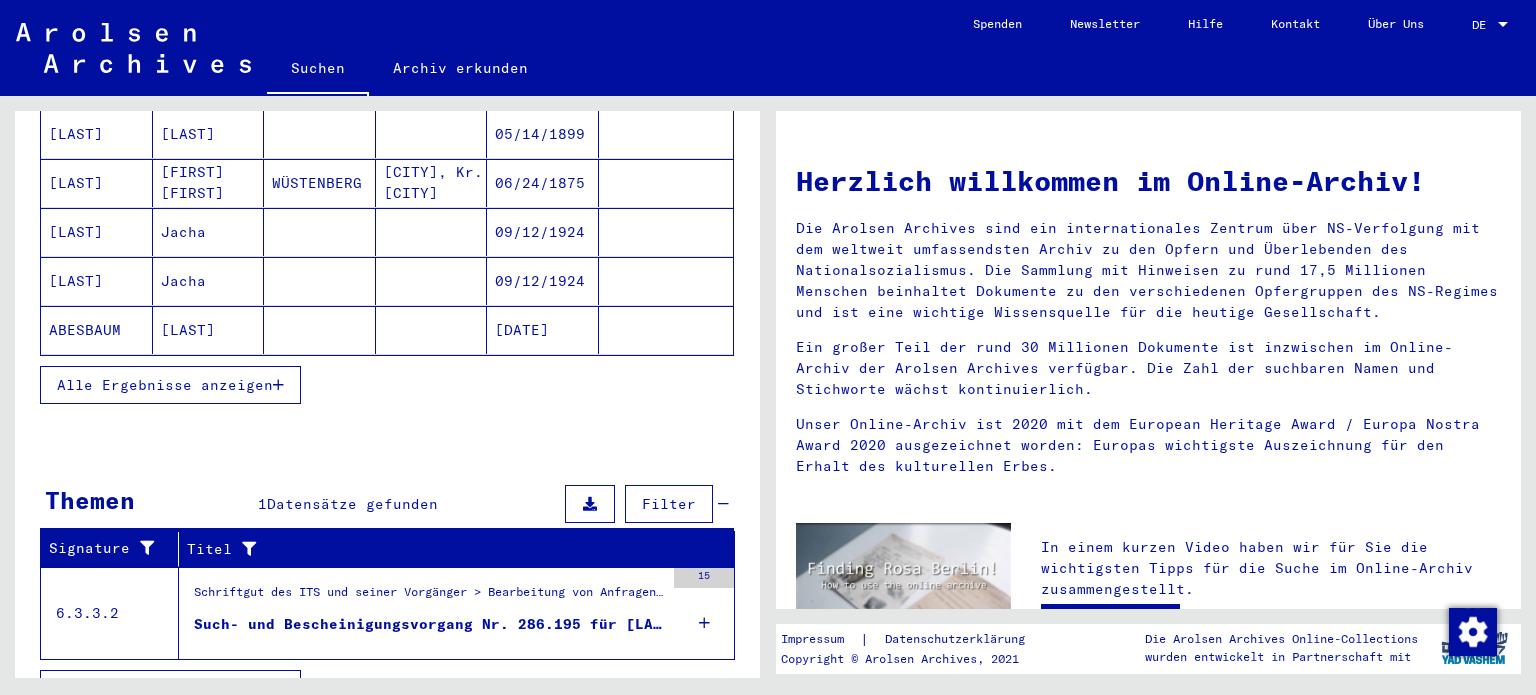 click on "Datensätze gefunden" at bounding box center (352, 504) 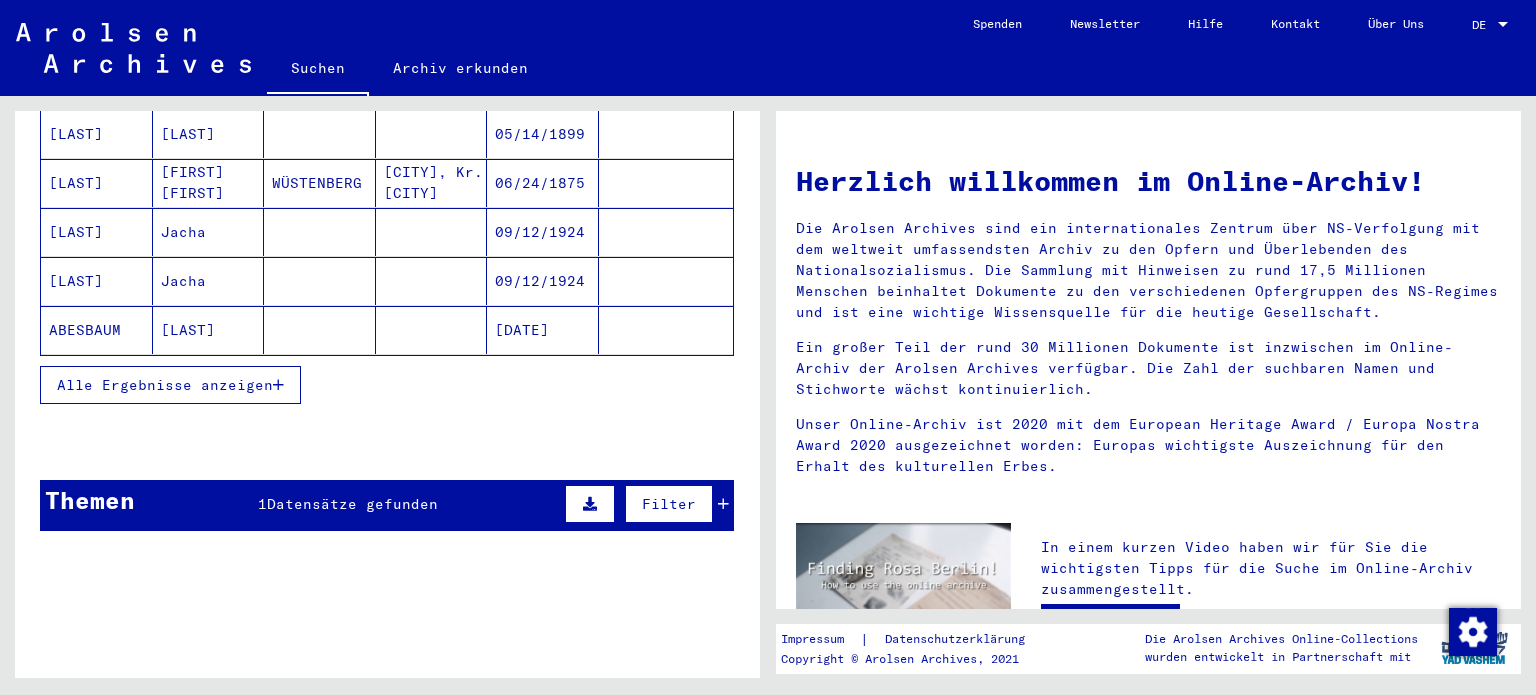scroll, scrollTop: 412, scrollLeft: 0, axis: vertical 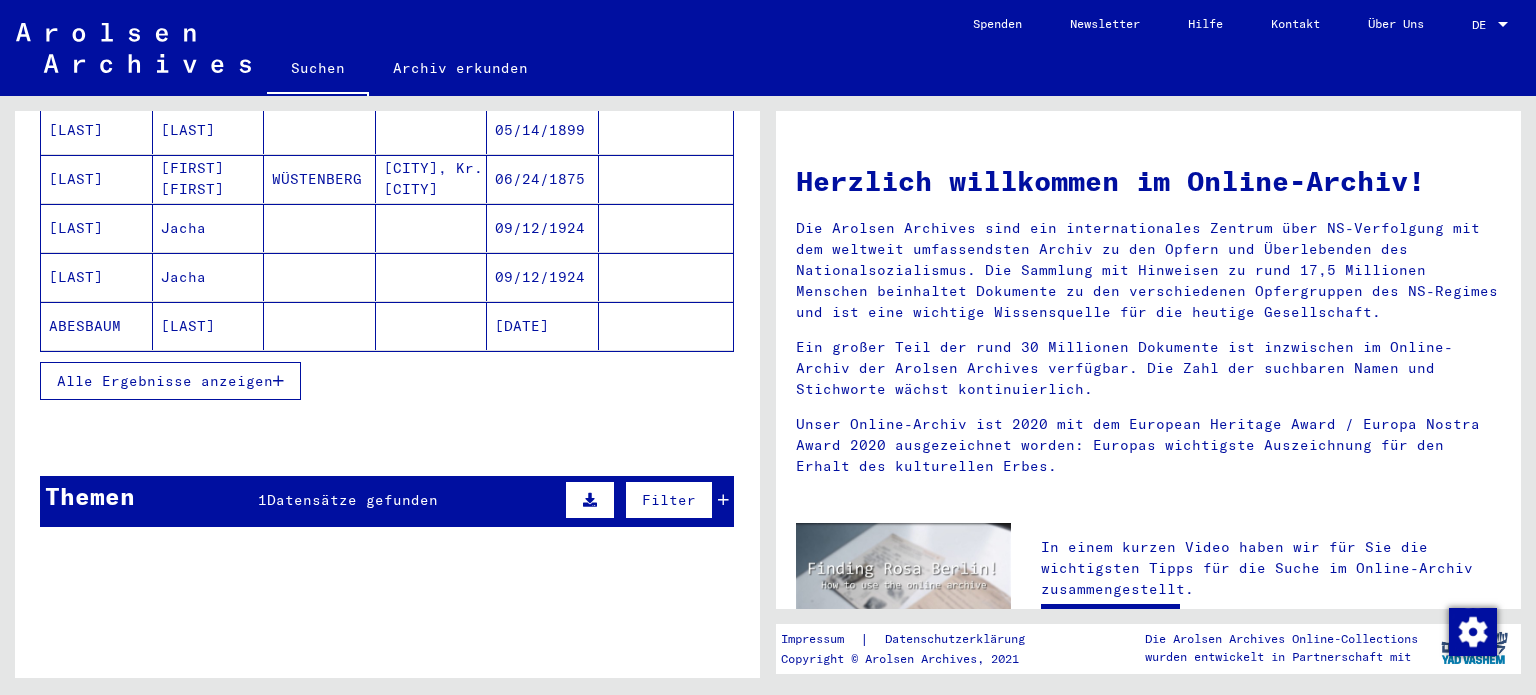 click on "Themen 1  Datensätze gefunden  Filter" at bounding box center (387, 501) 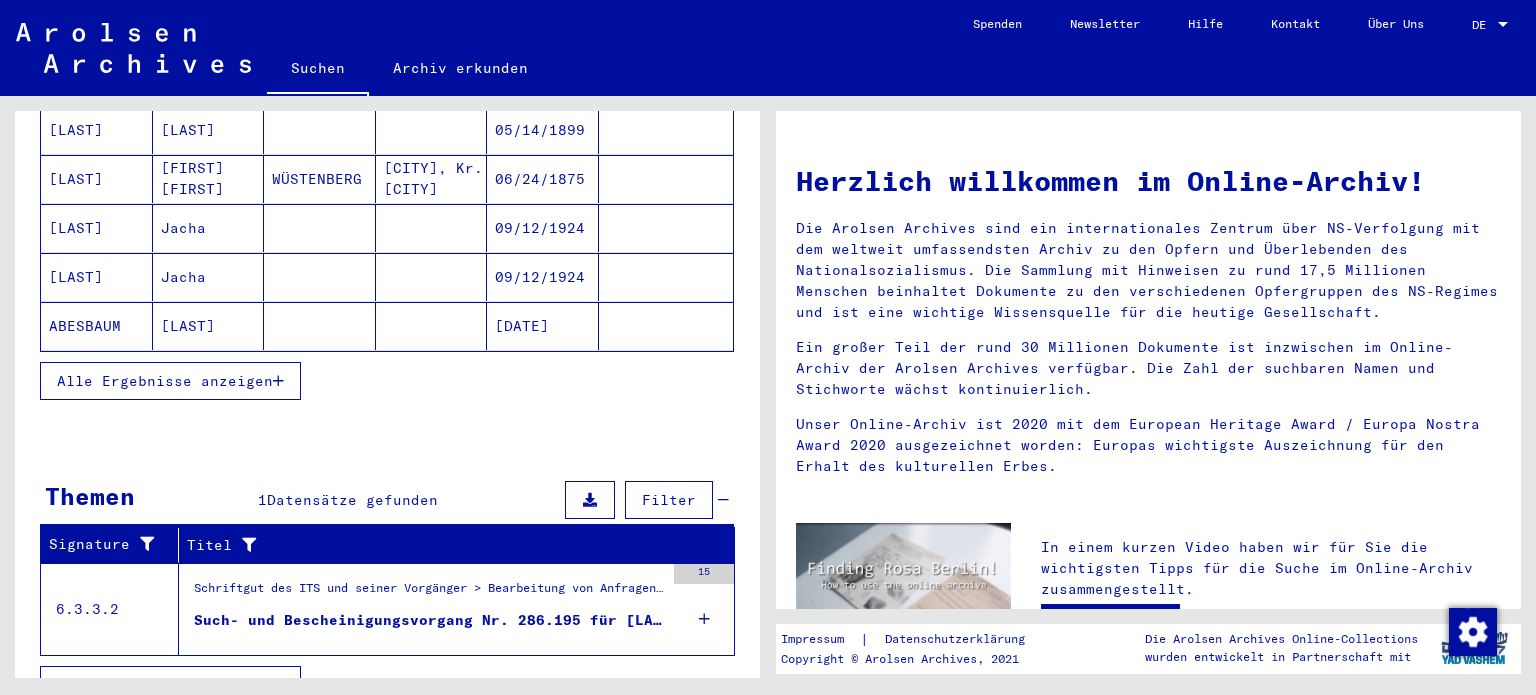 click on "Such- und Bescheinigungsvorgang Nr. 286.195 für [LAST], [FIRST] geboren [DATE]" at bounding box center [429, 620] 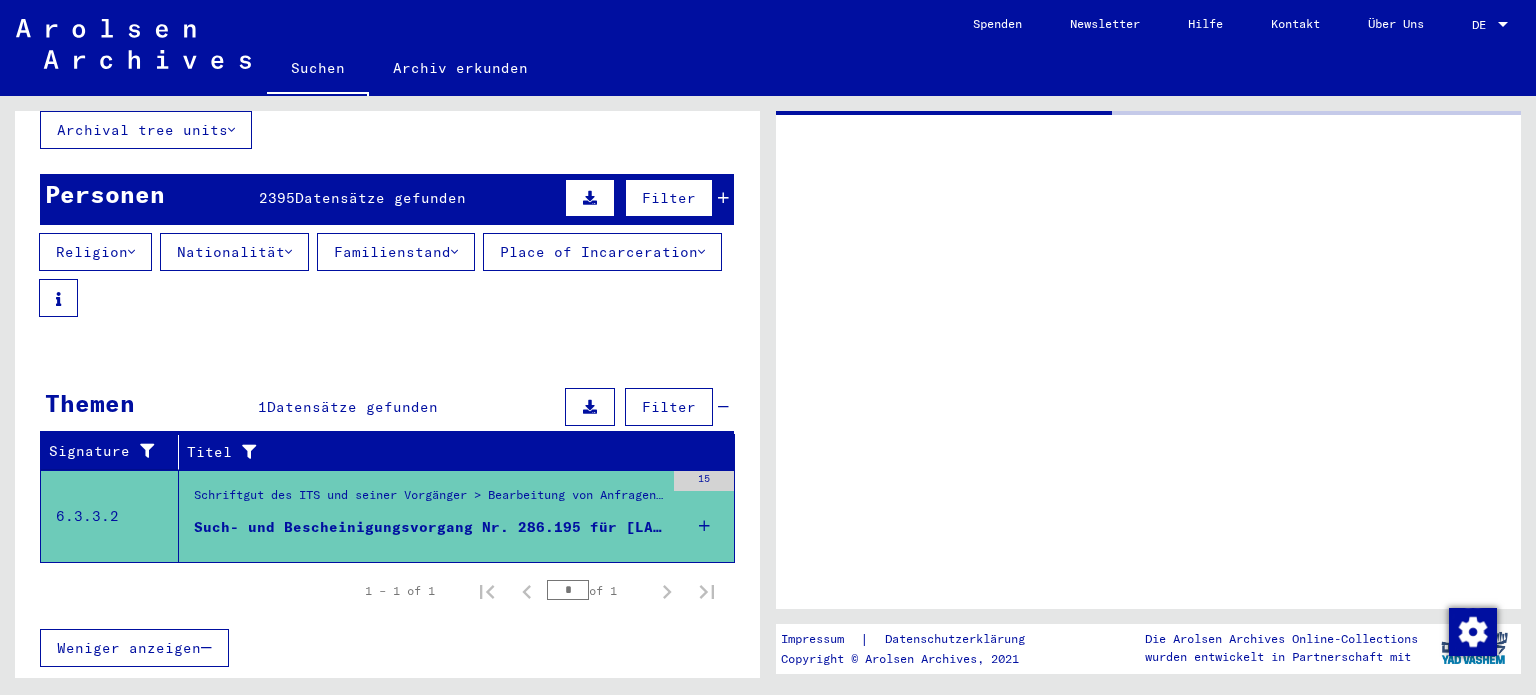 scroll, scrollTop: 125, scrollLeft: 0, axis: vertical 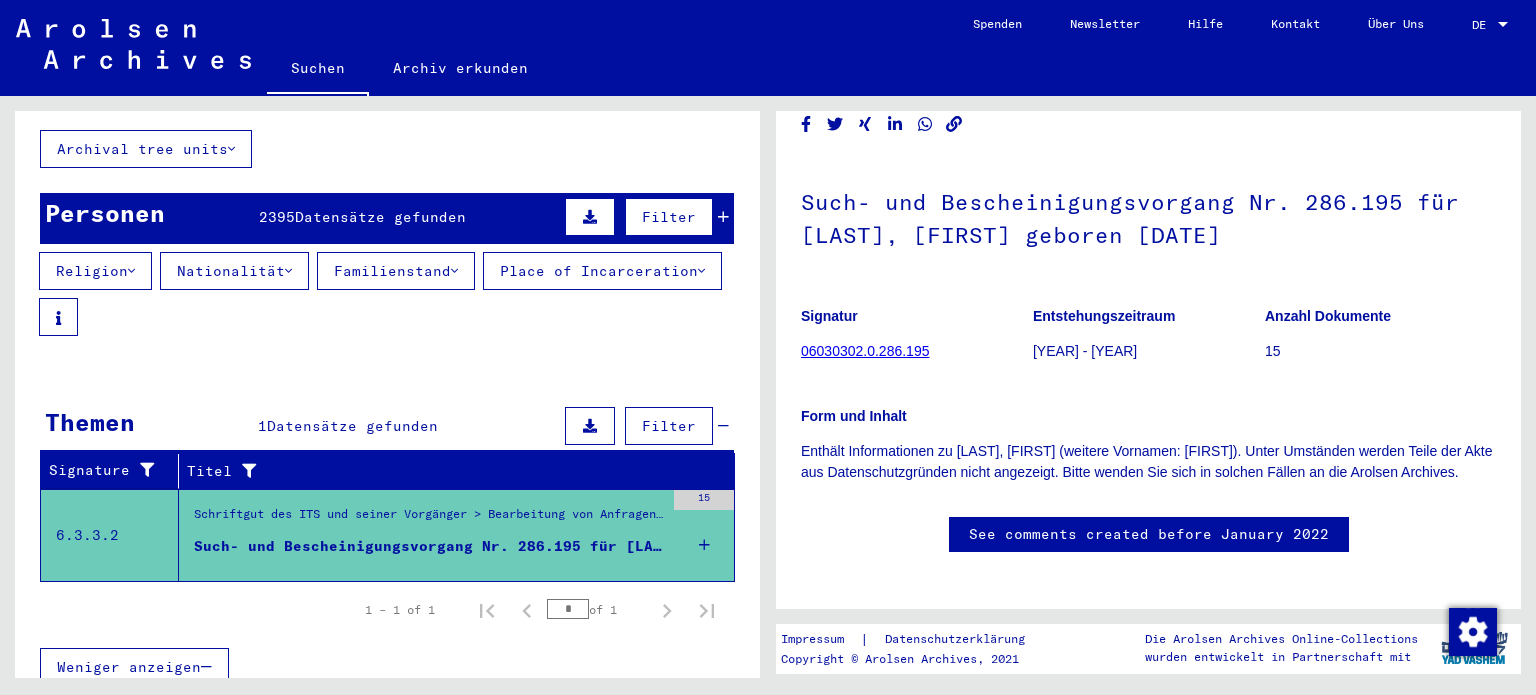 click on "06030302.0.286.195" 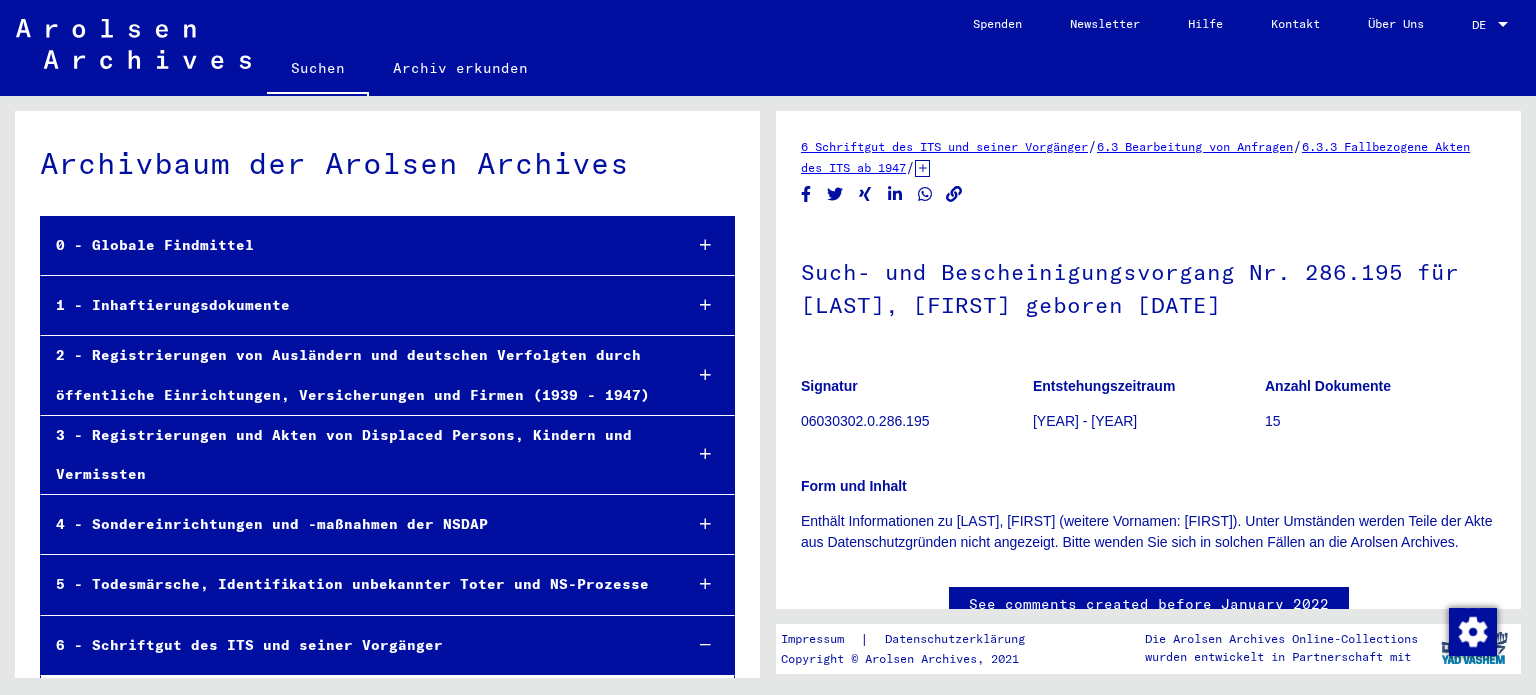 scroll, scrollTop: 25427, scrollLeft: 0, axis: vertical 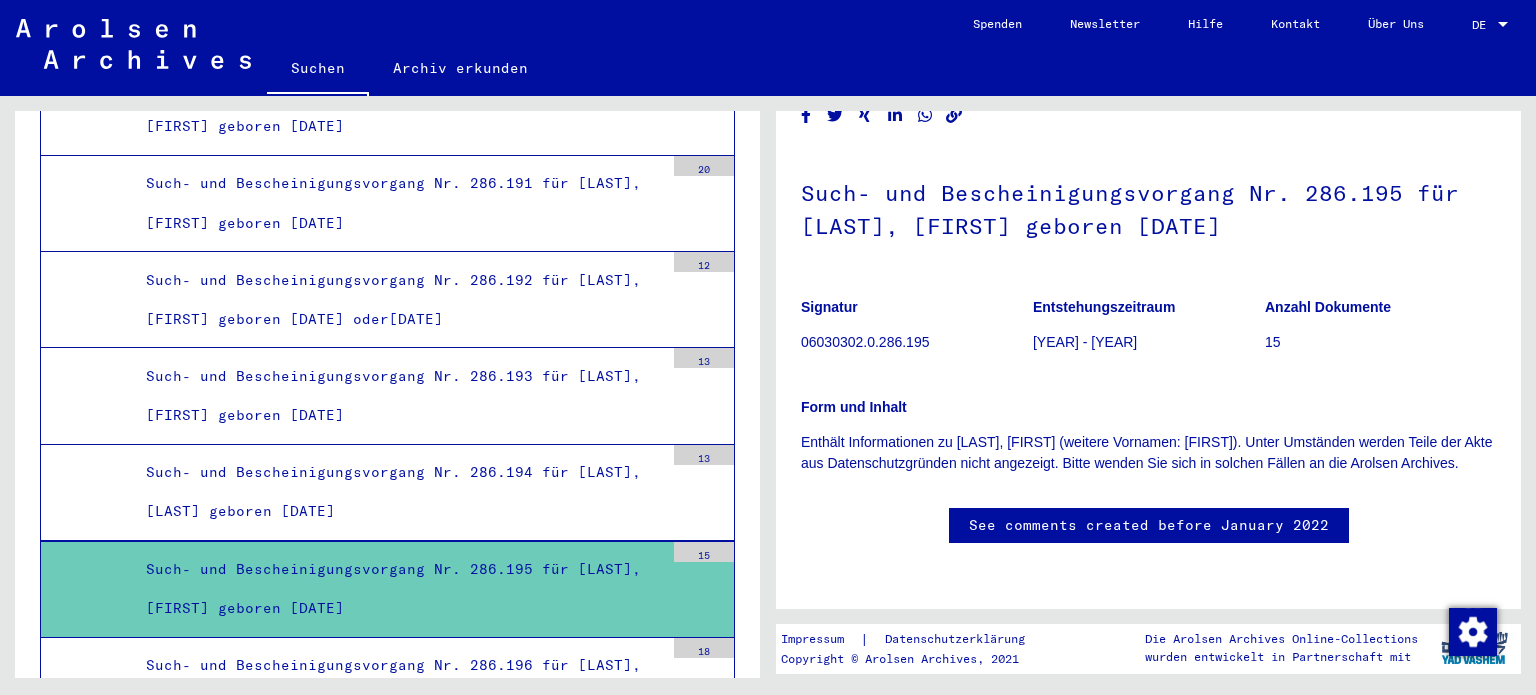 click on "See comments created before January 2022" 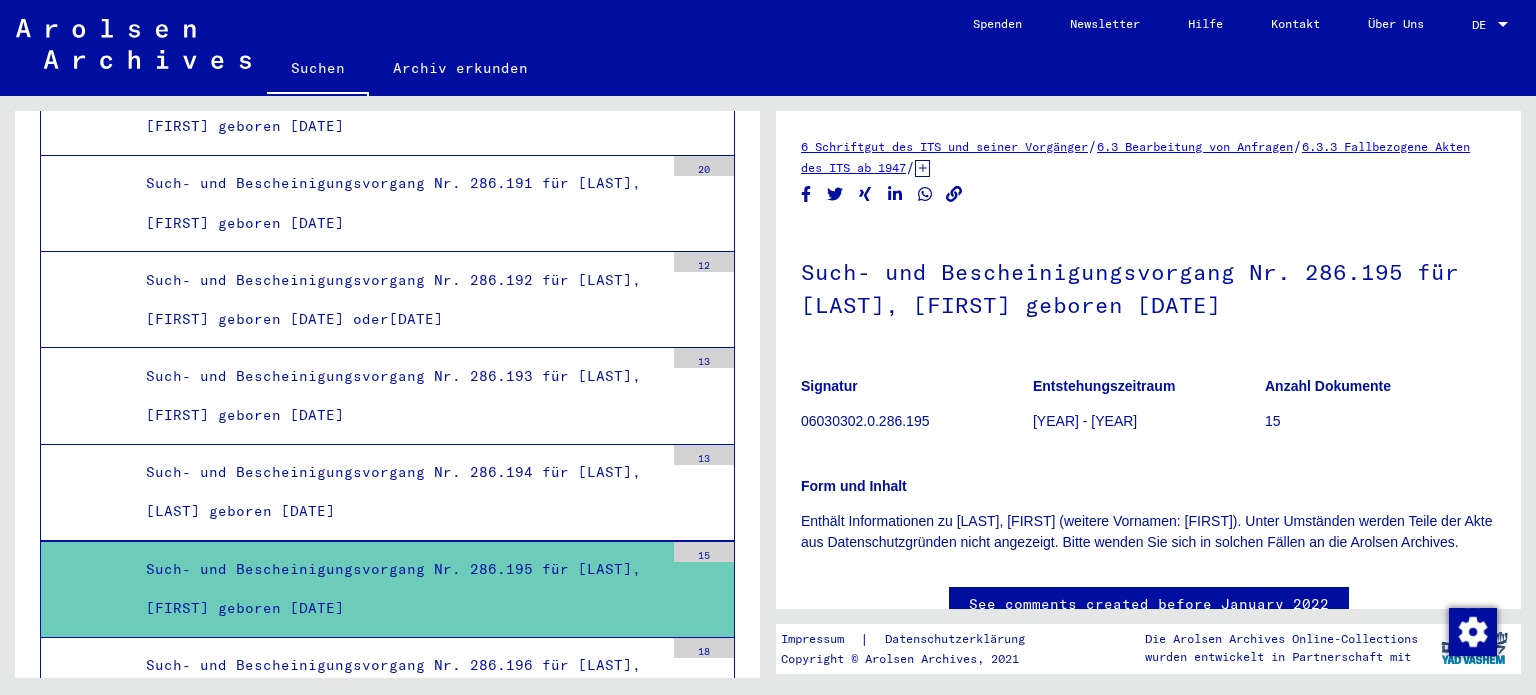 scroll, scrollTop: 176, scrollLeft: 0, axis: vertical 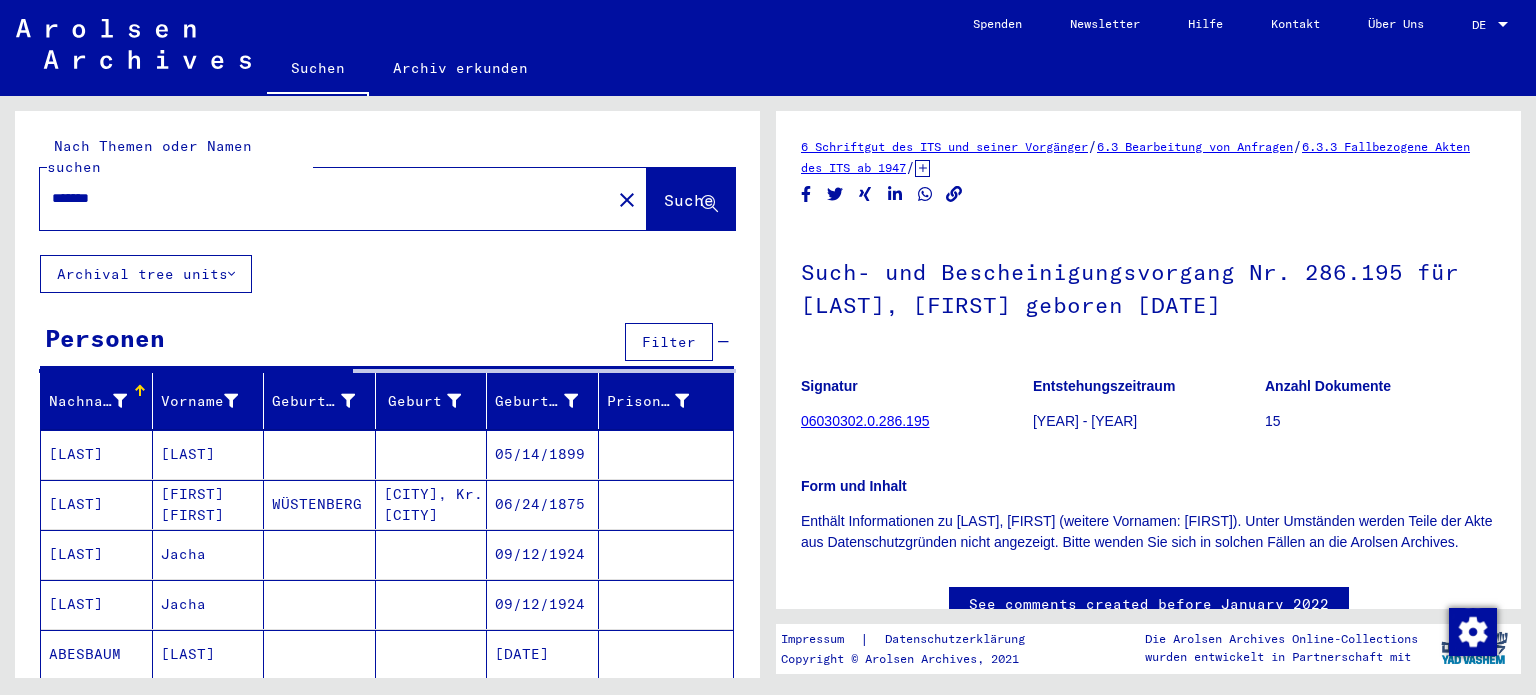 click on "*******" 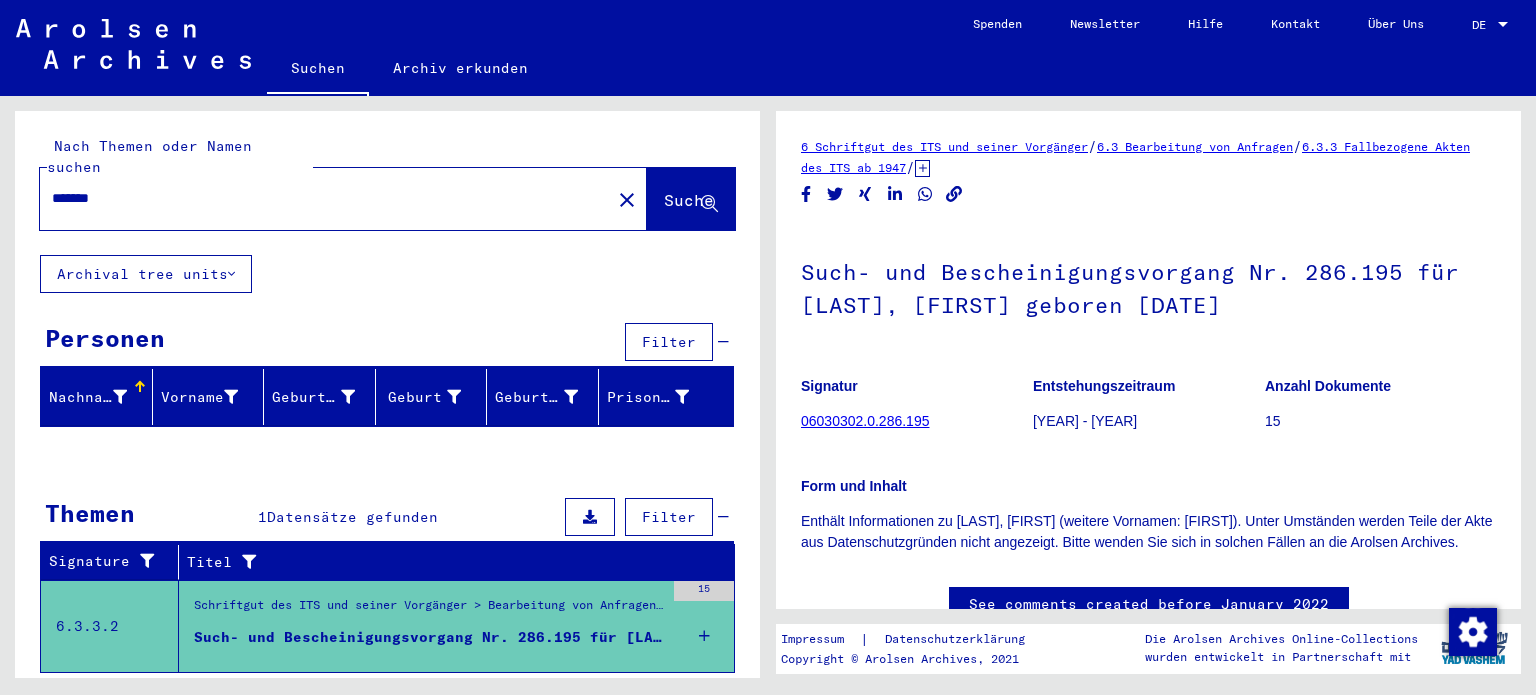 click on "*******" 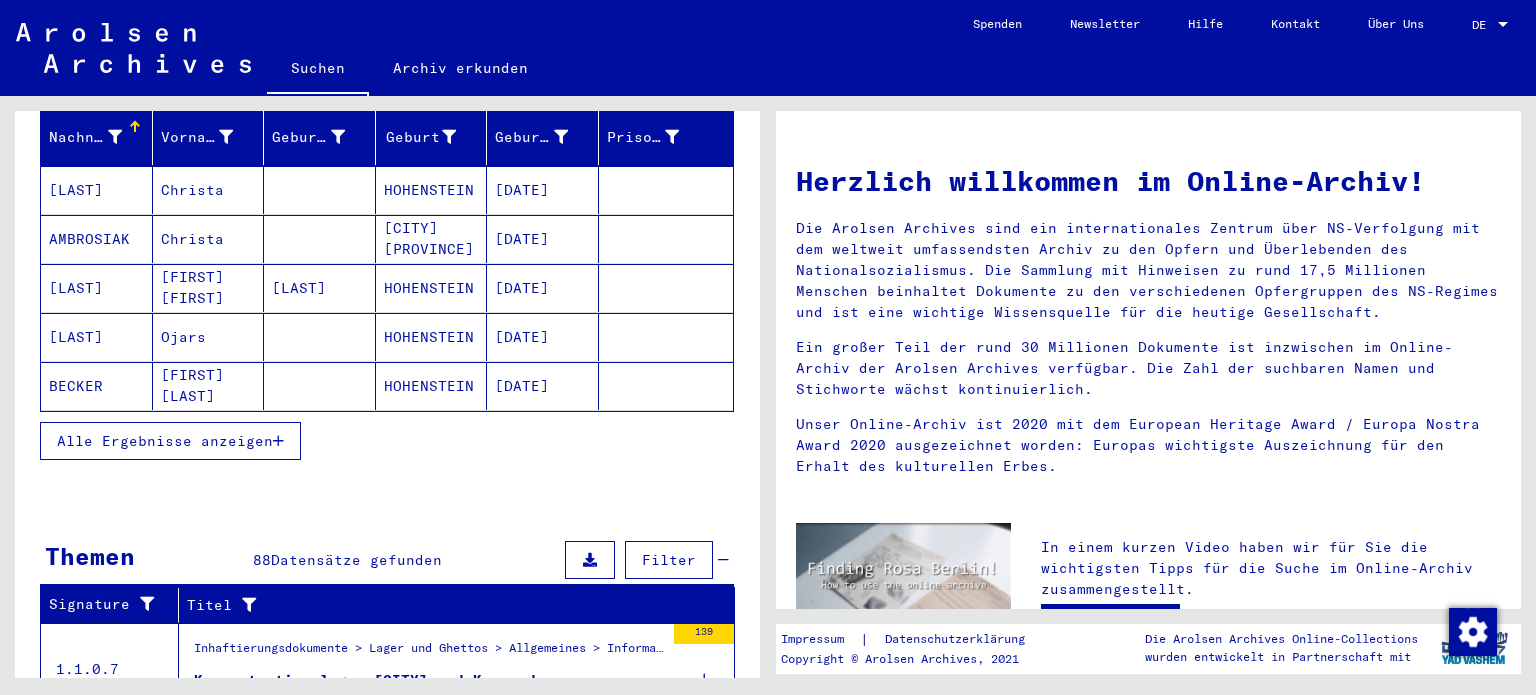 scroll, scrollTop: 256, scrollLeft: 0, axis: vertical 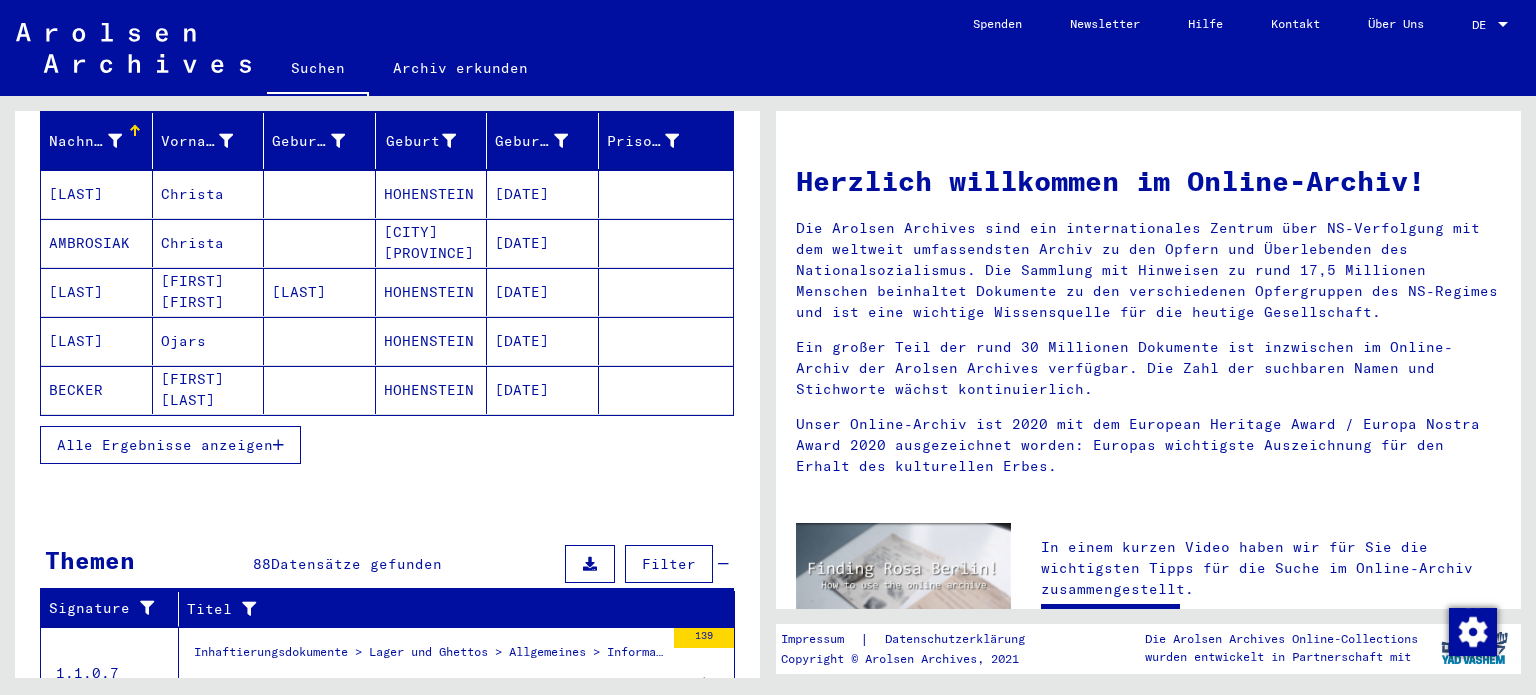 drag, startPoint x: 444, startPoint y: 349, endPoint x: 451, endPoint y: 339, distance: 12.206555 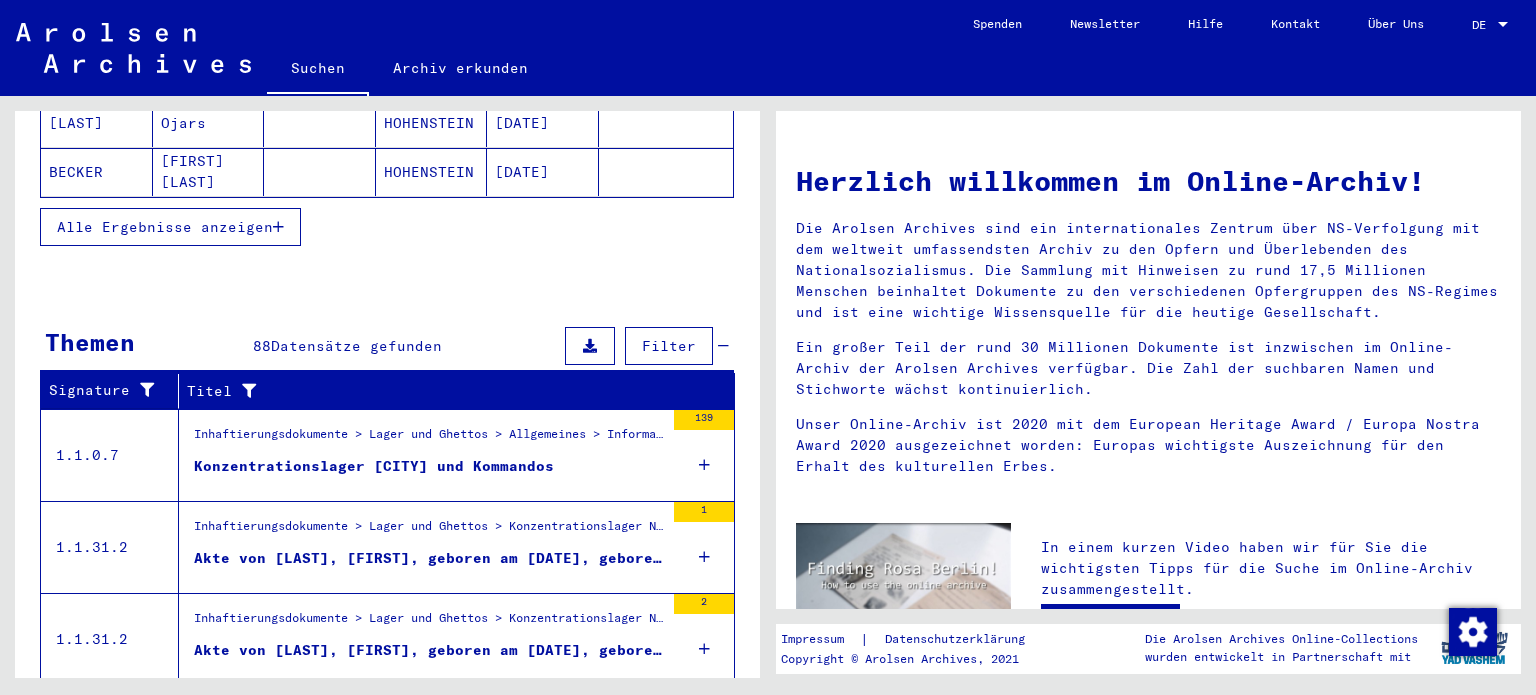 scroll, scrollTop: 476, scrollLeft: 0, axis: vertical 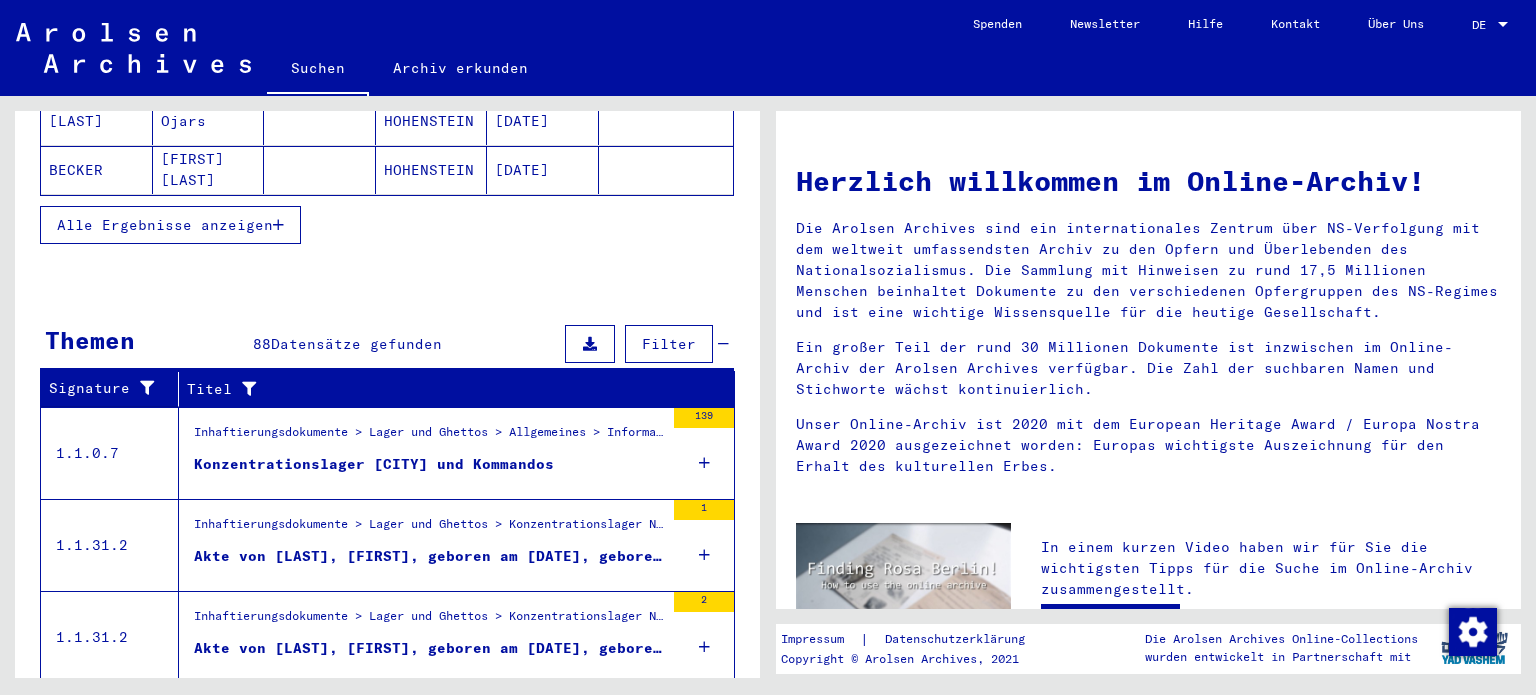 click on "Konzentrationslager [CITY] und Kommandos" at bounding box center [374, 464] 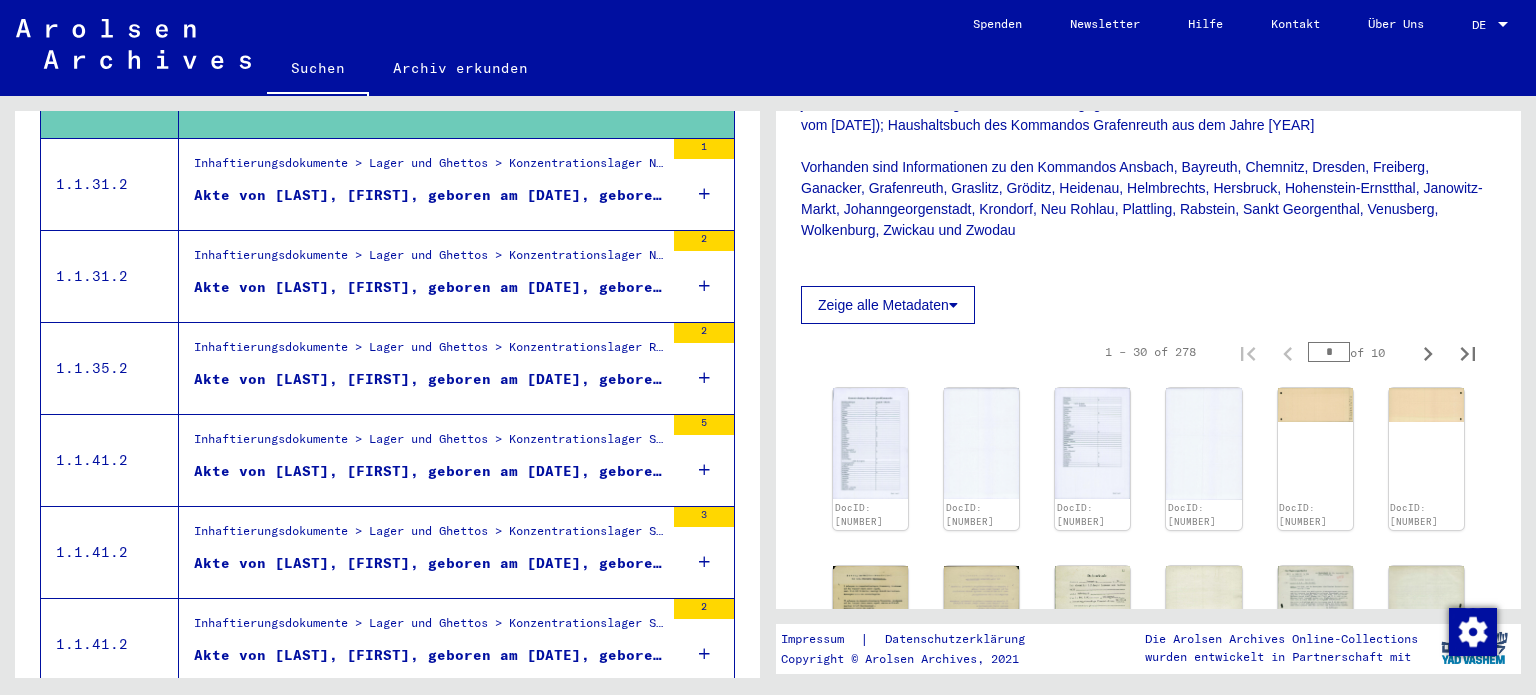 scroll, scrollTop: 640, scrollLeft: 0, axis: vertical 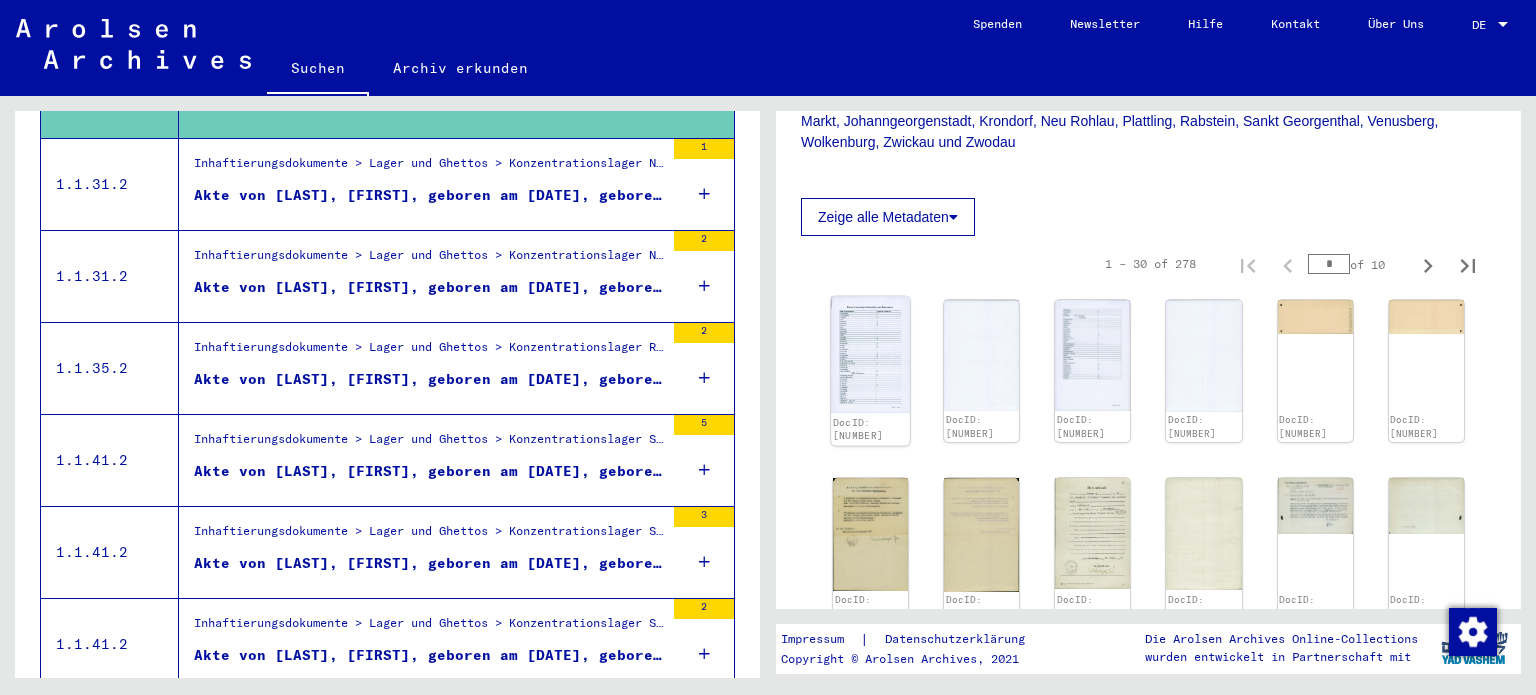 click 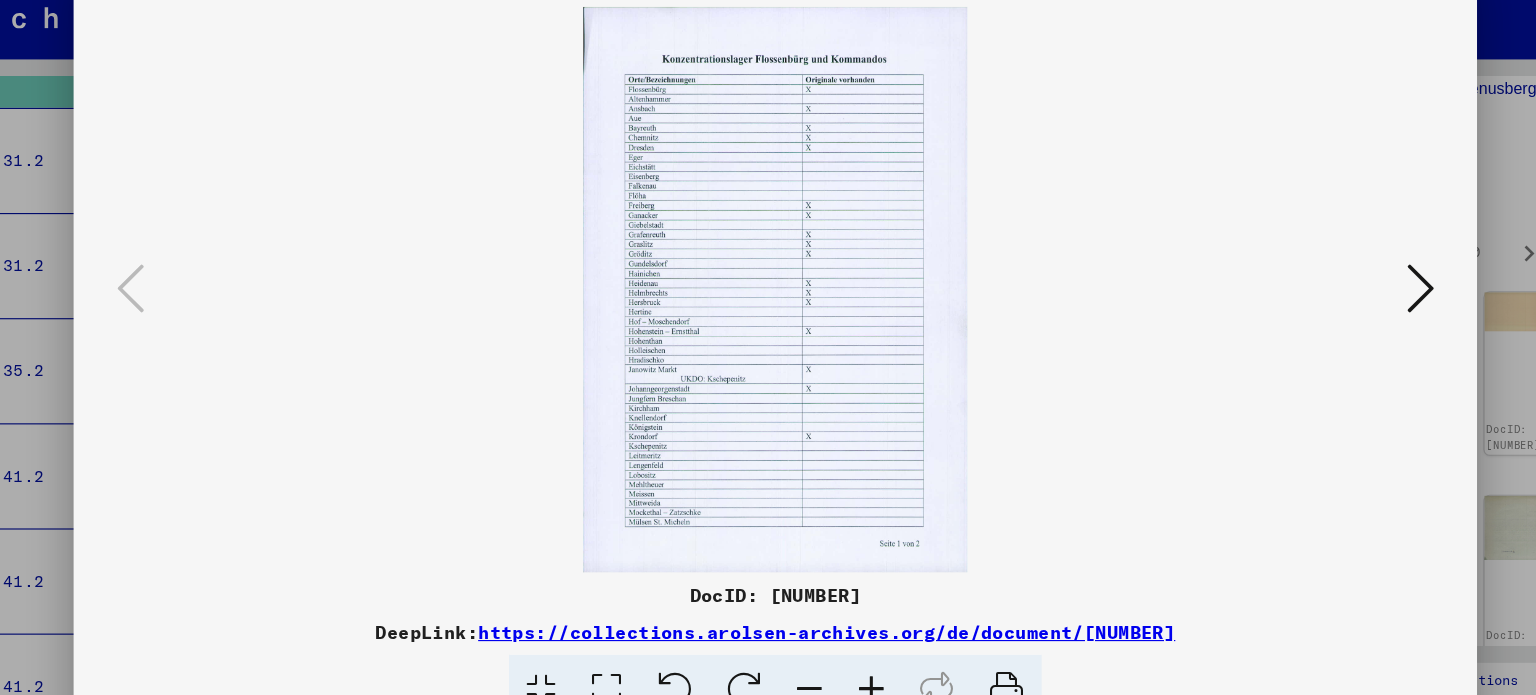 click at bounding box center [1332, 296] 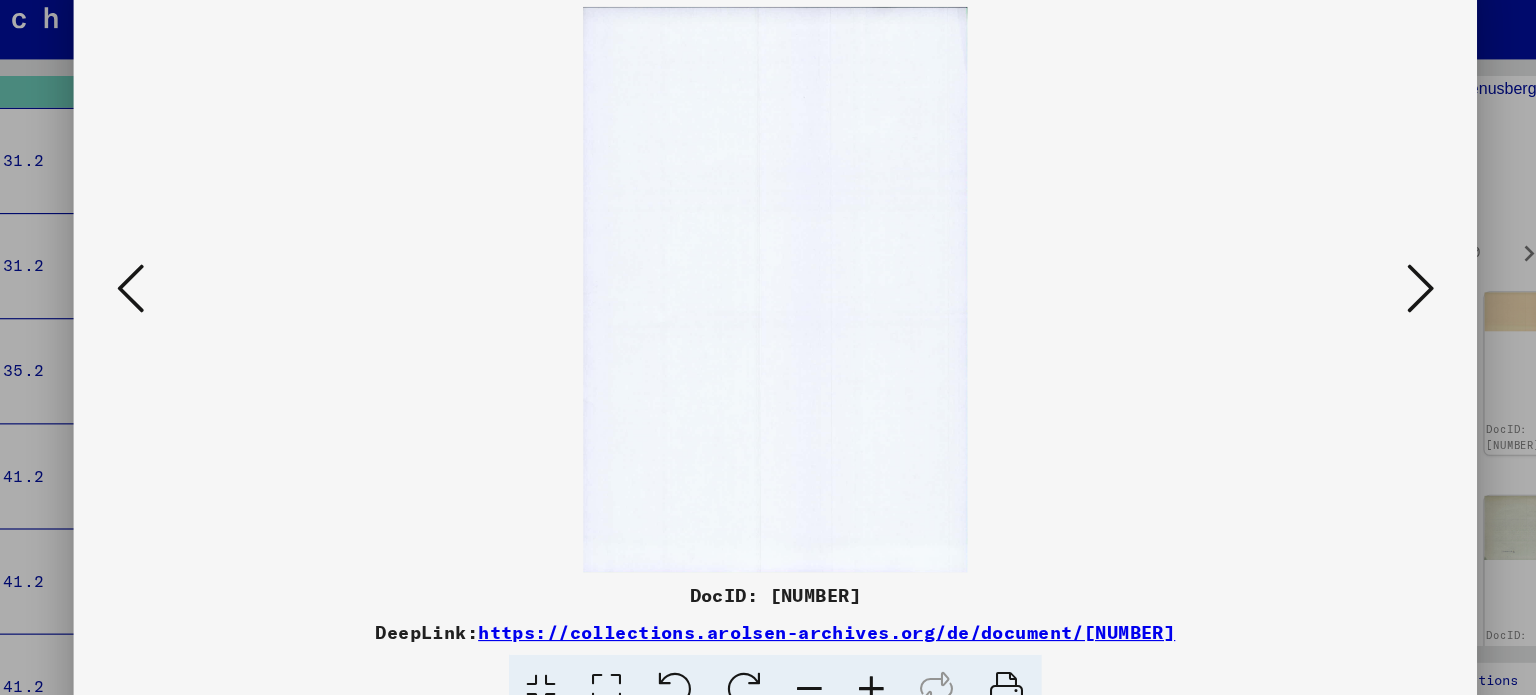 click at bounding box center [768, 347] 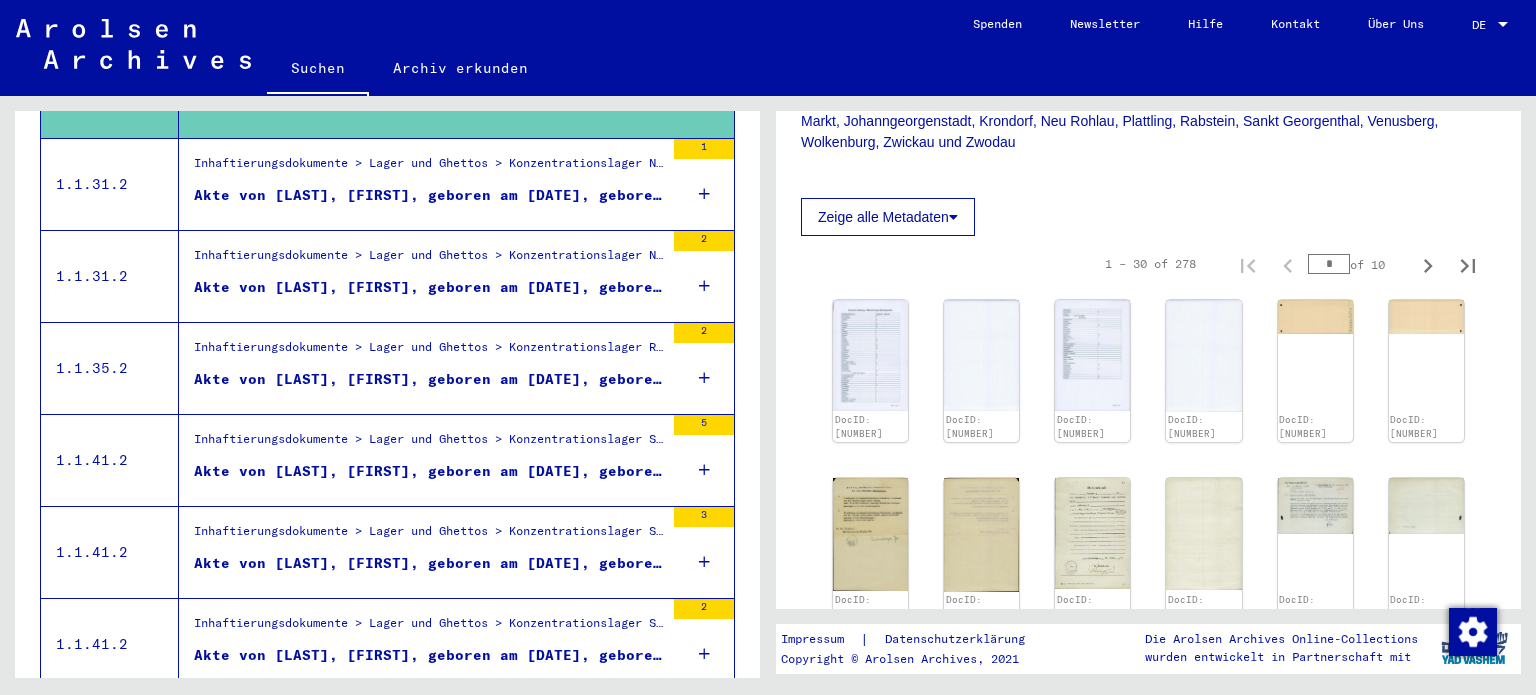 scroll, scrollTop: 0, scrollLeft: 0, axis: both 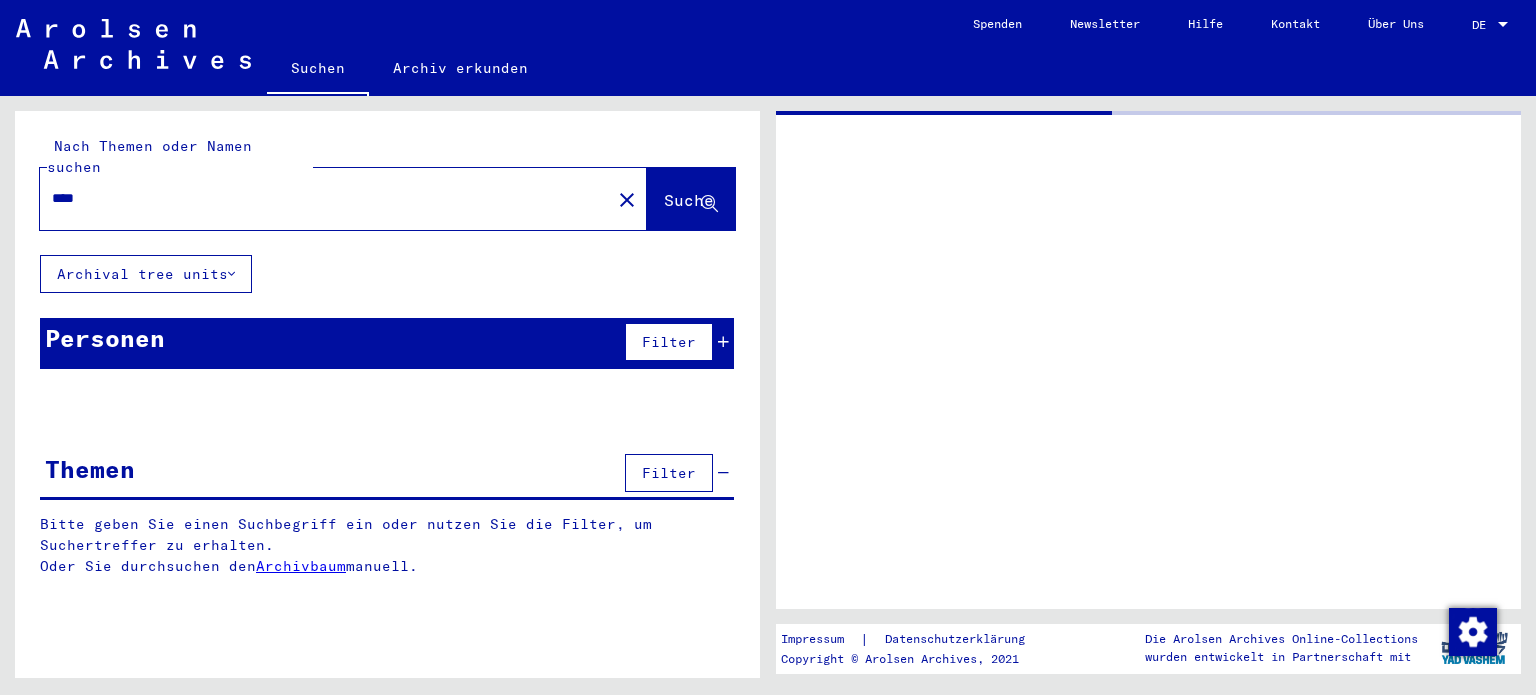 drag, startPoint x: 149, startPoint y: 179, endPoint x: 0, endPoint y: 194, distance: 149.75313 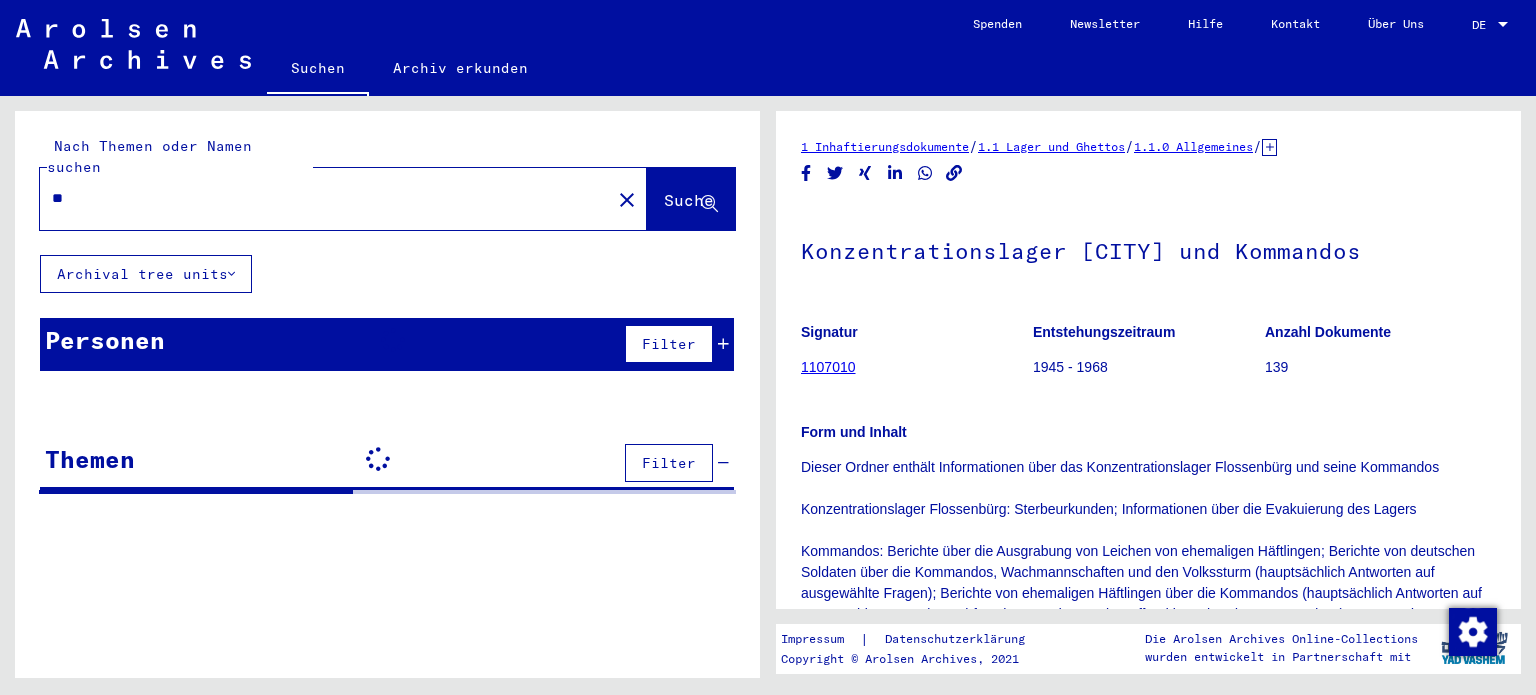 scroll, scrollTop: 0, scrollLeft: 0, axis: both 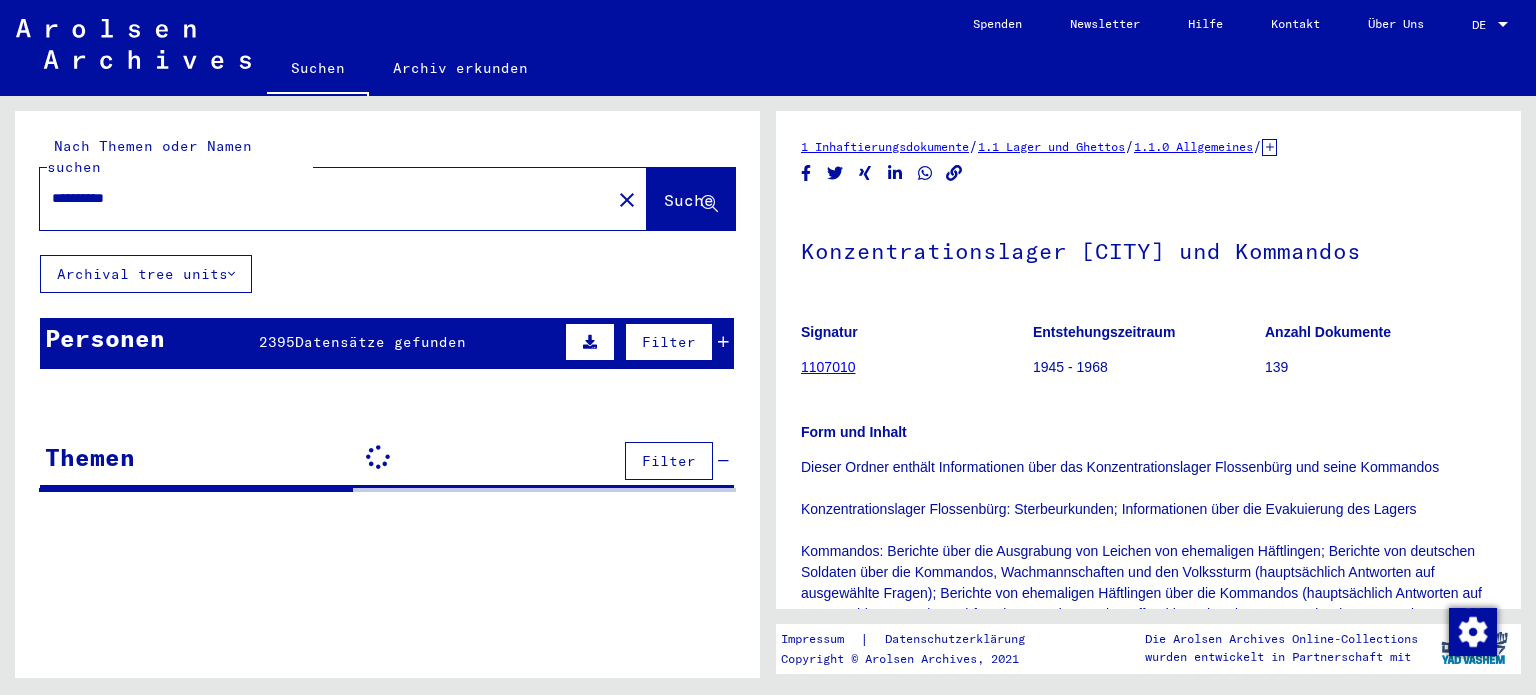 type on "**********" 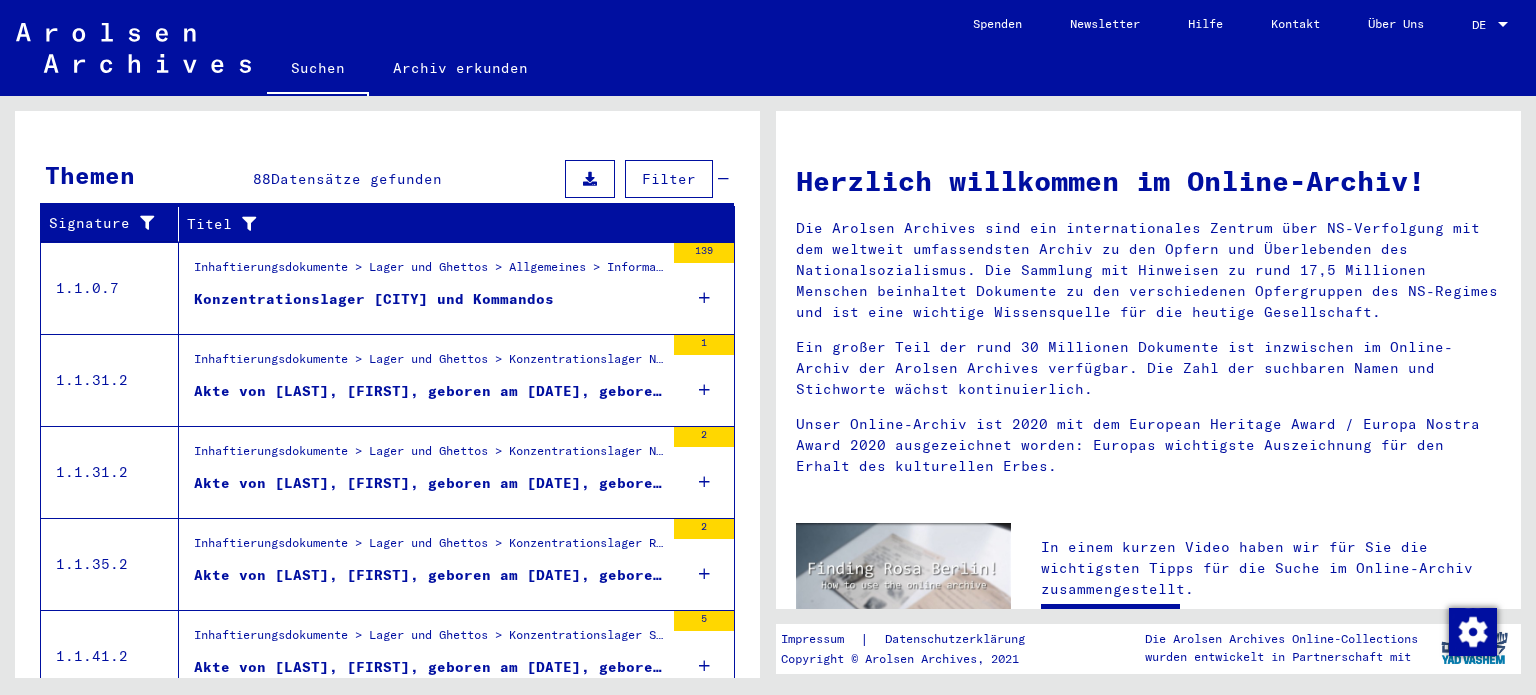scroll, scrollTop: 280, scrollLeft: 0, axis: vertical 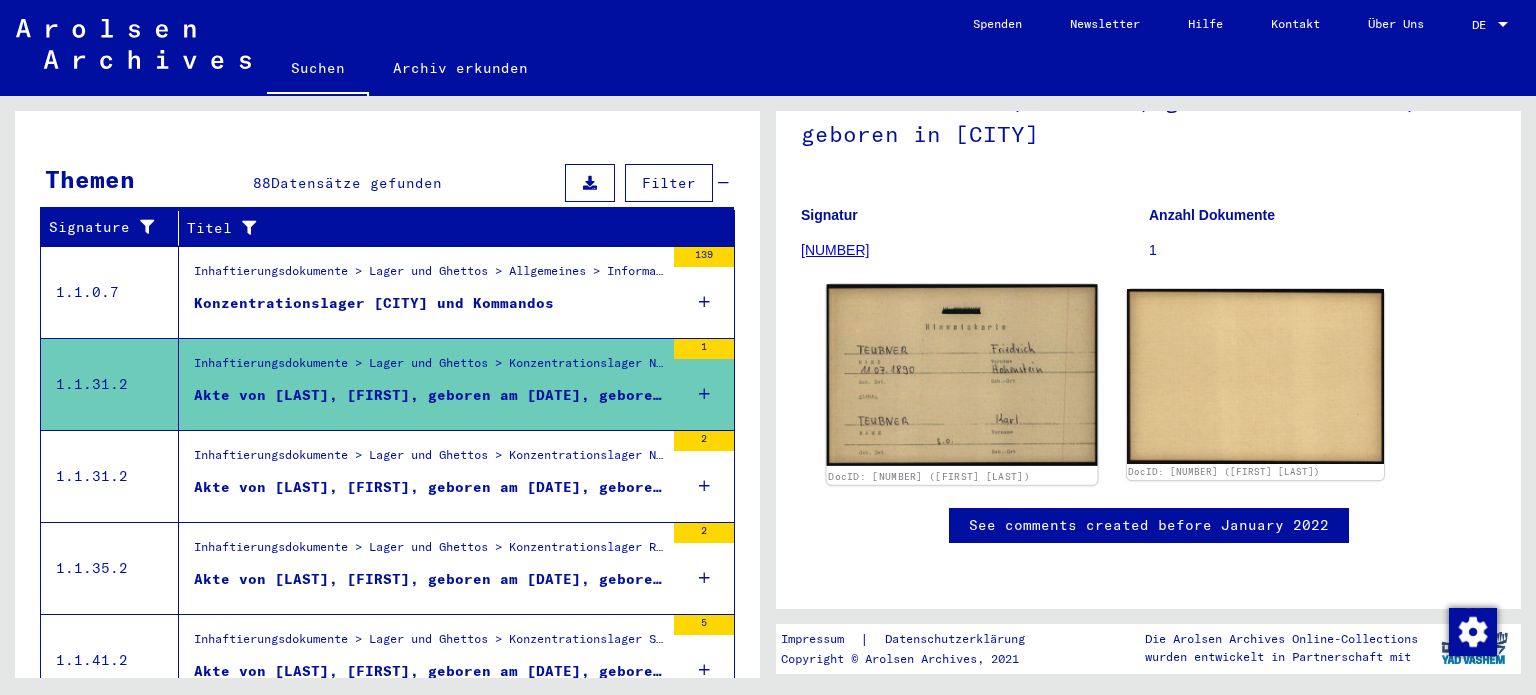 click 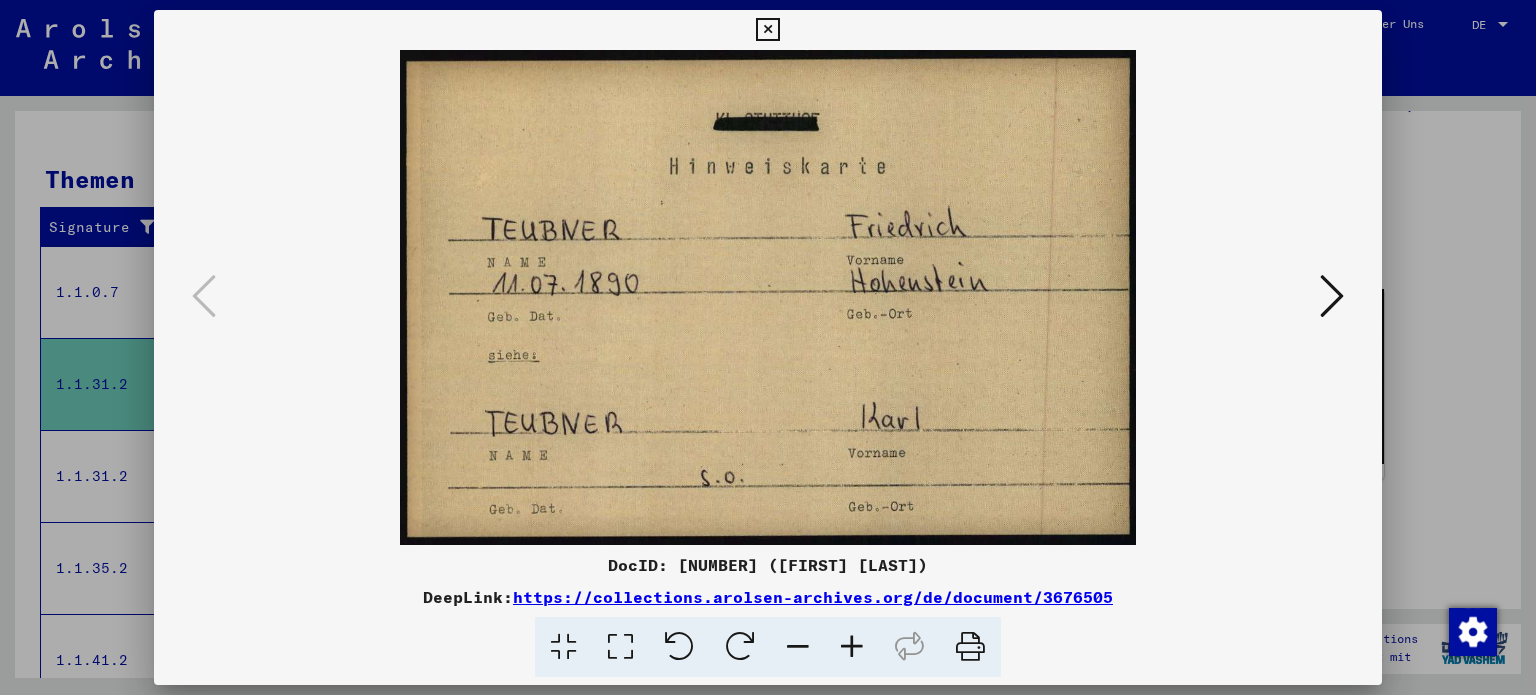 click at bounding box center [1332, 296] 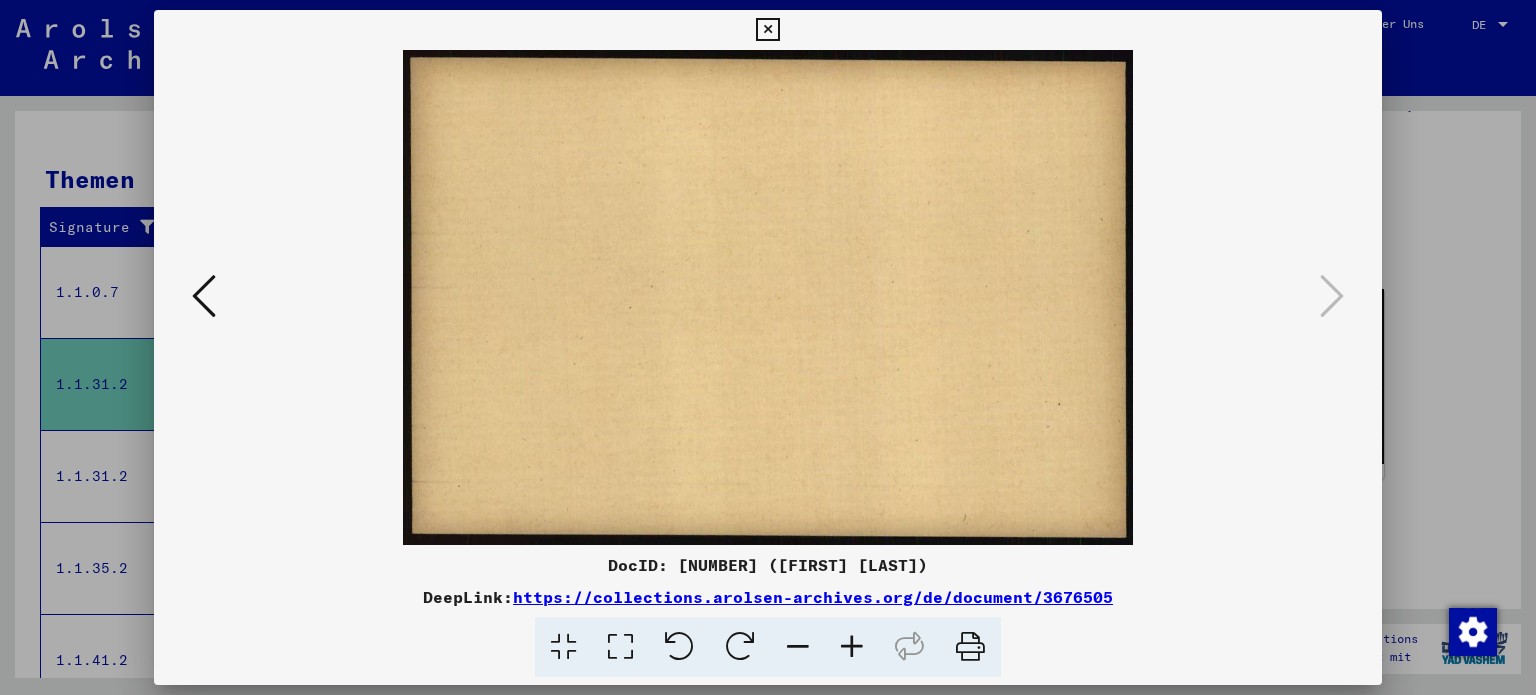 click at bounding box center (767, 30) 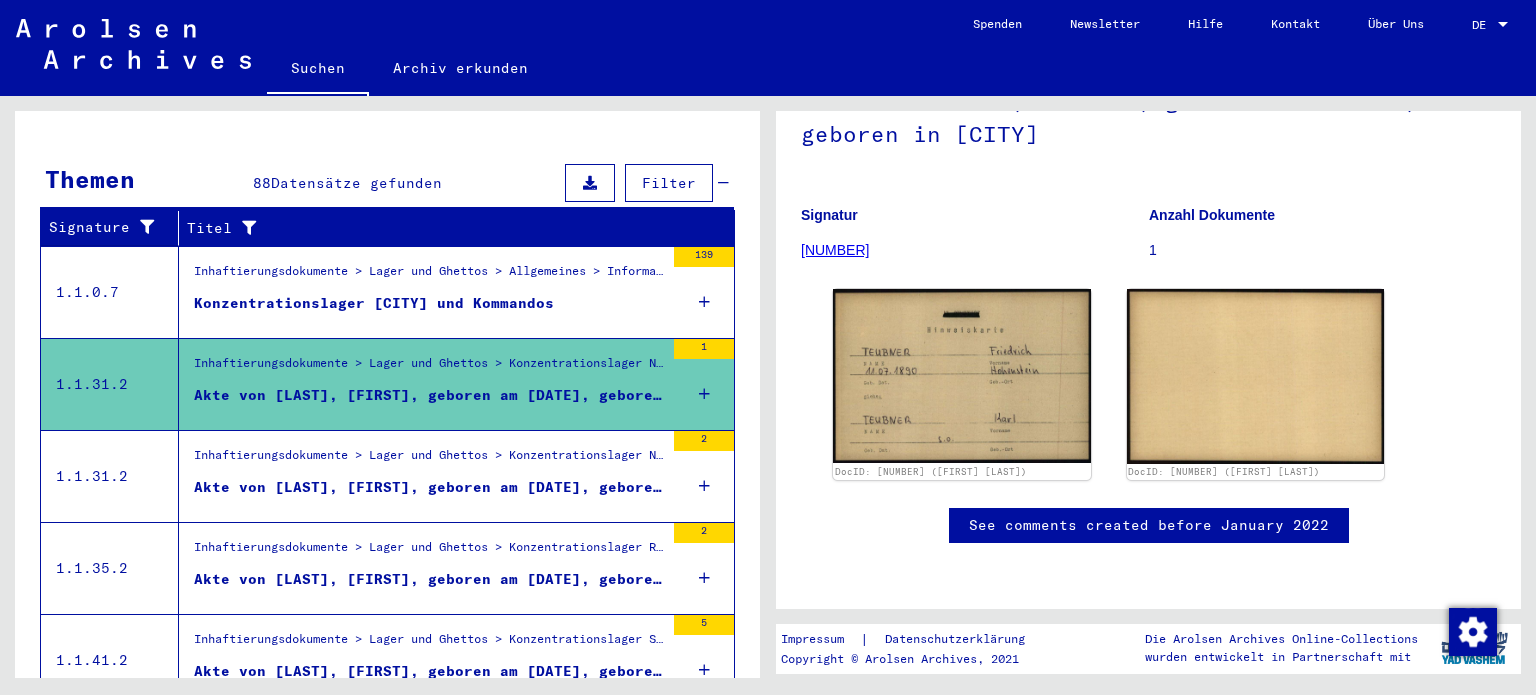 click on "Akte von [LAST], [FIRST], geboren am [DATE], geboren in [CITY]-[CITY], [CITY]" at bounding box center [429, 487] 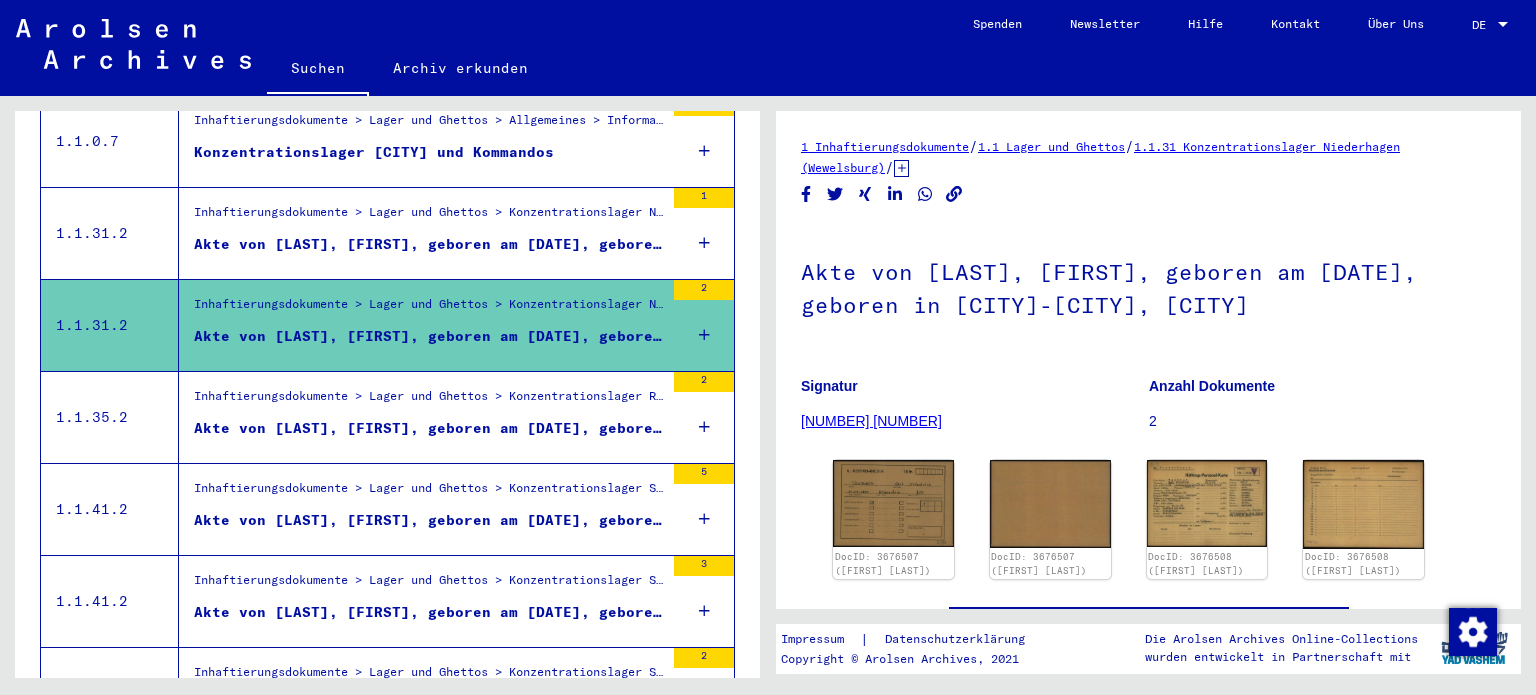 scroll, scrollTop: 451, scrollLeft: 0, axis: vertical 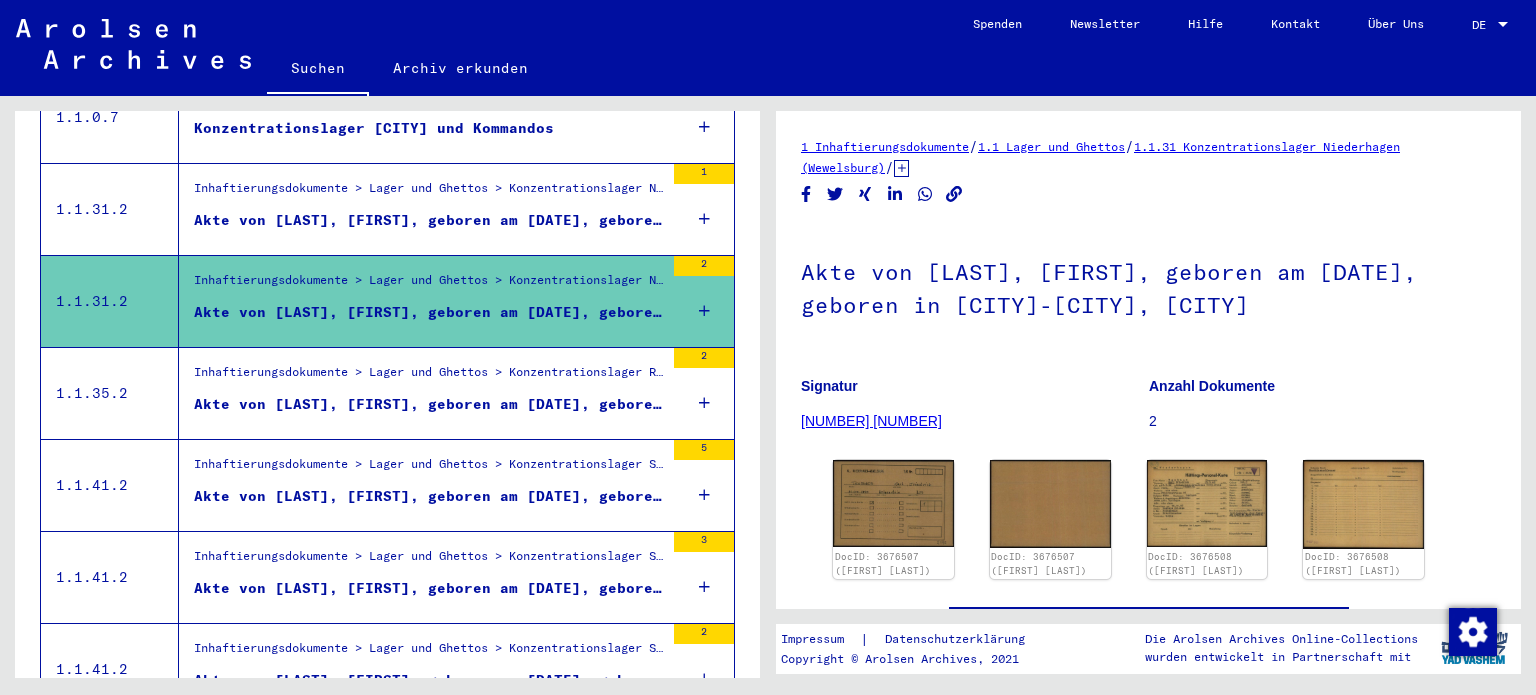 click on "Inhaftierungsdokumente > Lager und Ghettos > Konzentrationslager Ravensbrück > Individuelle Unterlagen Ravensbrück > Individuelle Häftlingsunterlagen - KL Ravensbrück > Akten mit Namen ab SMARDZYNSKA" at bounding box center [429, 377] 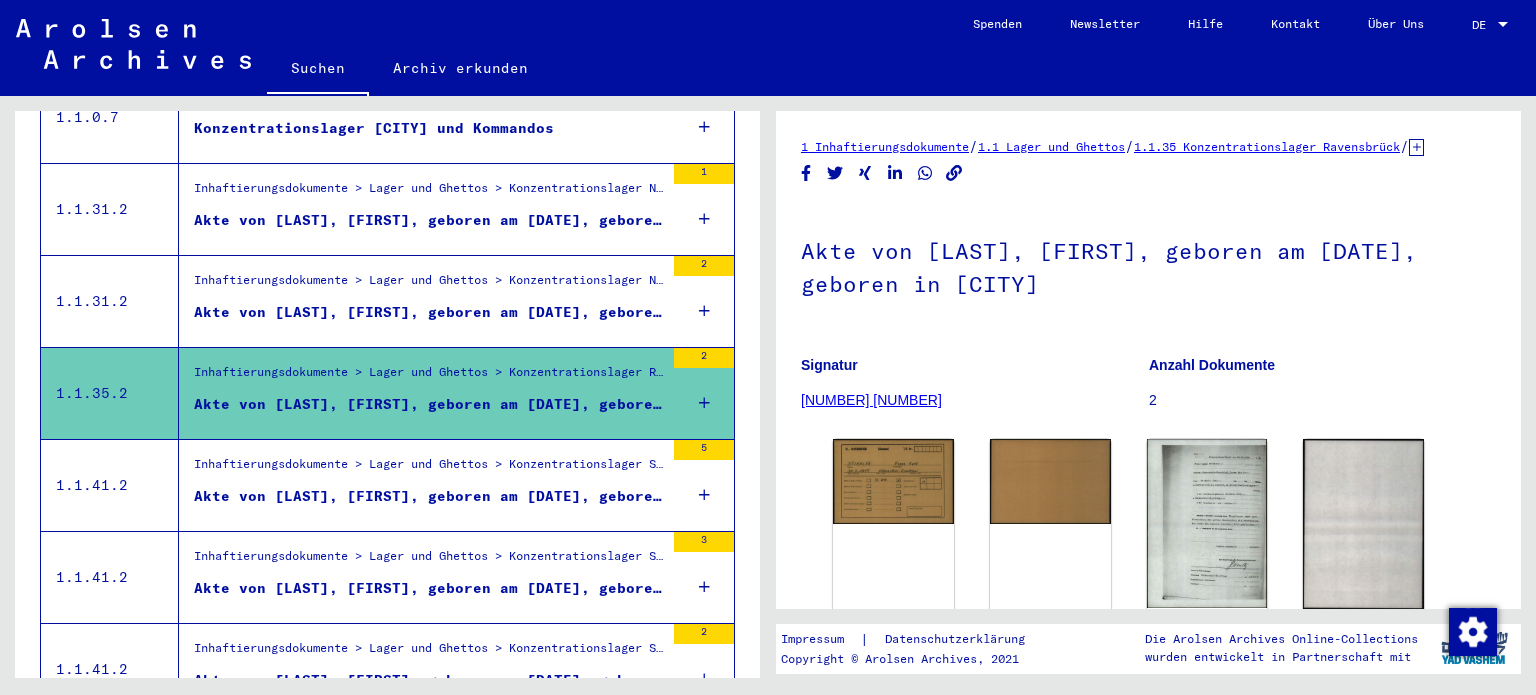 click on "Akte von [LAST], [FIRST], geboren am [DATE], geboren in [CITY]" at bounding box center [429, 496] 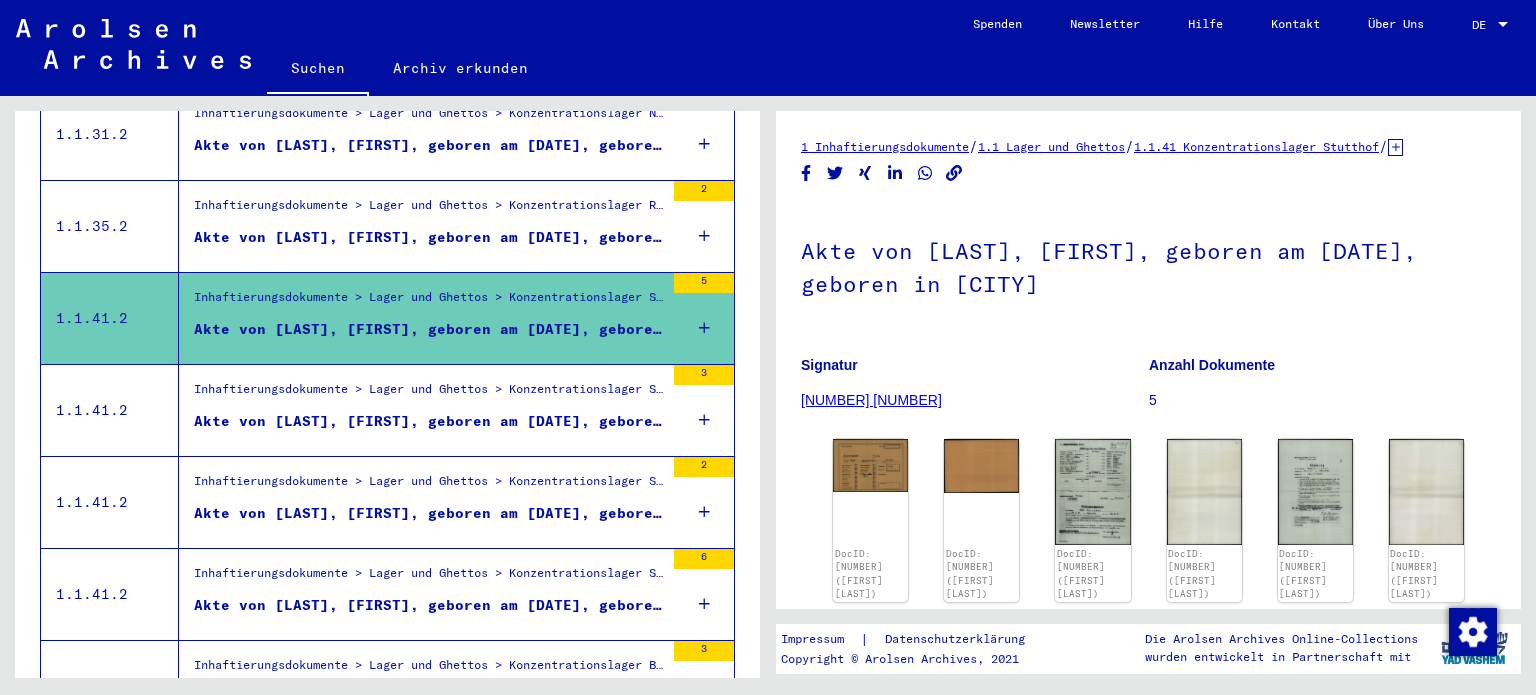 scroll, scrollTop: 619, scrollLeft: 0, axis: vertical 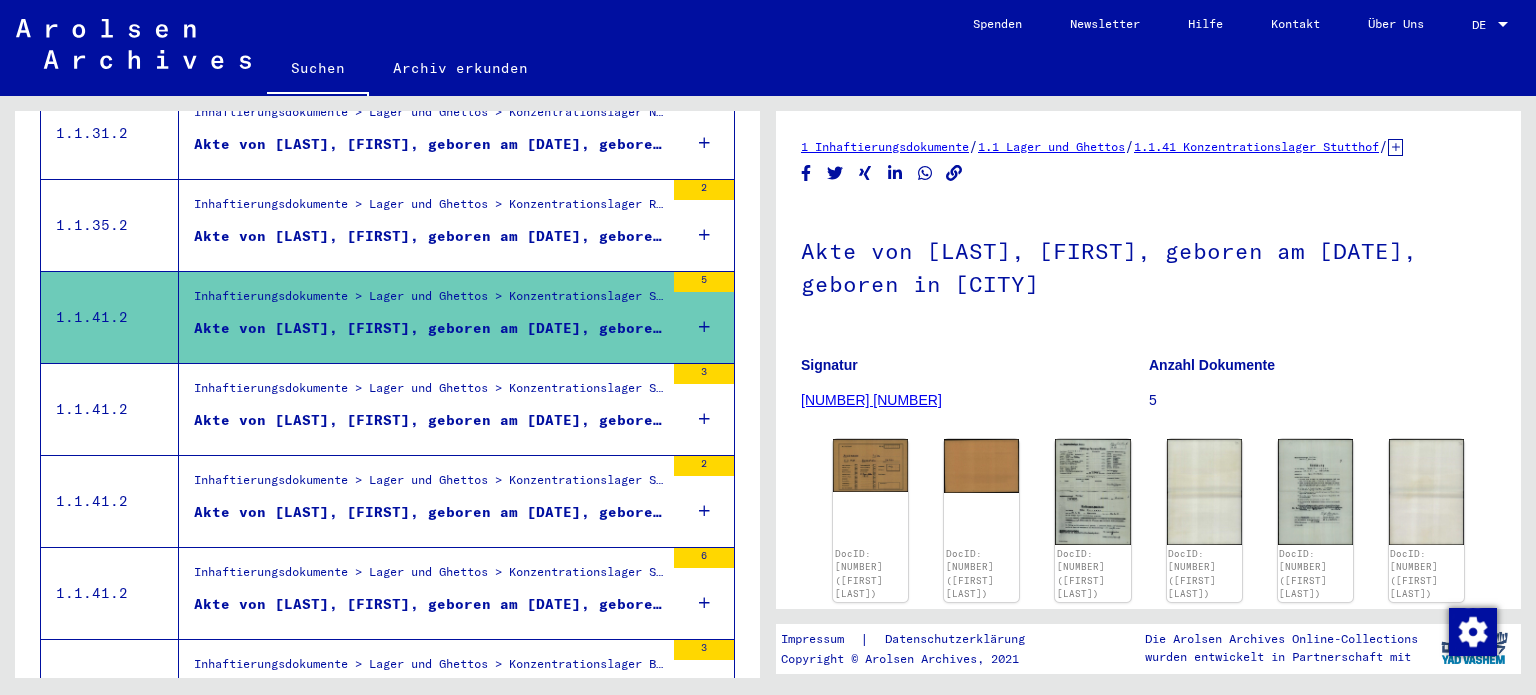 click on "Inhaftierungsdokumente > Lager und Ghettos > Konzentrationslager Stutthof > Individuelle Unterlagen Stutthof > Individuelle Häftlings Unterlagen - KL Stutthof > Akten mit Namen ab BLECHER" at bounding box center [429, 393] 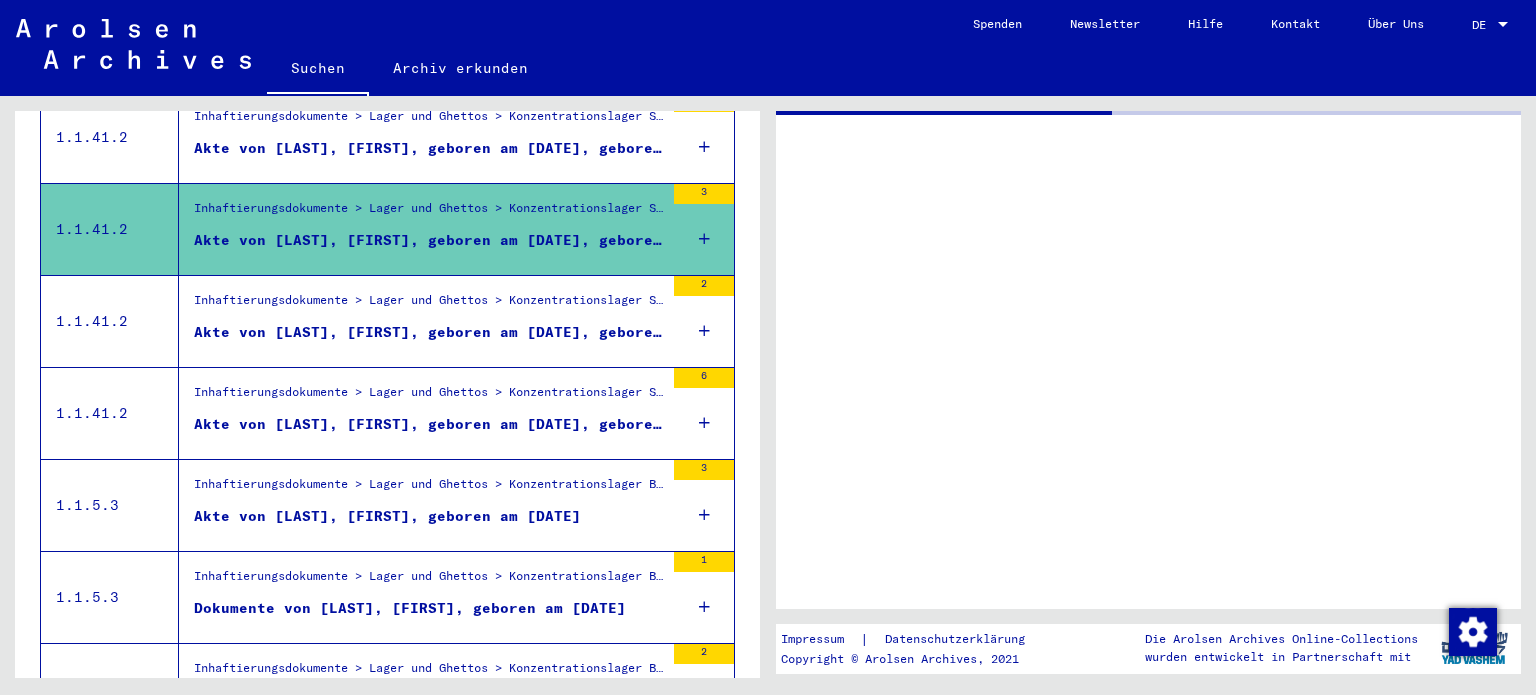 scroll, scrollTop: 884, scrollLeft: 0, axis: vertical 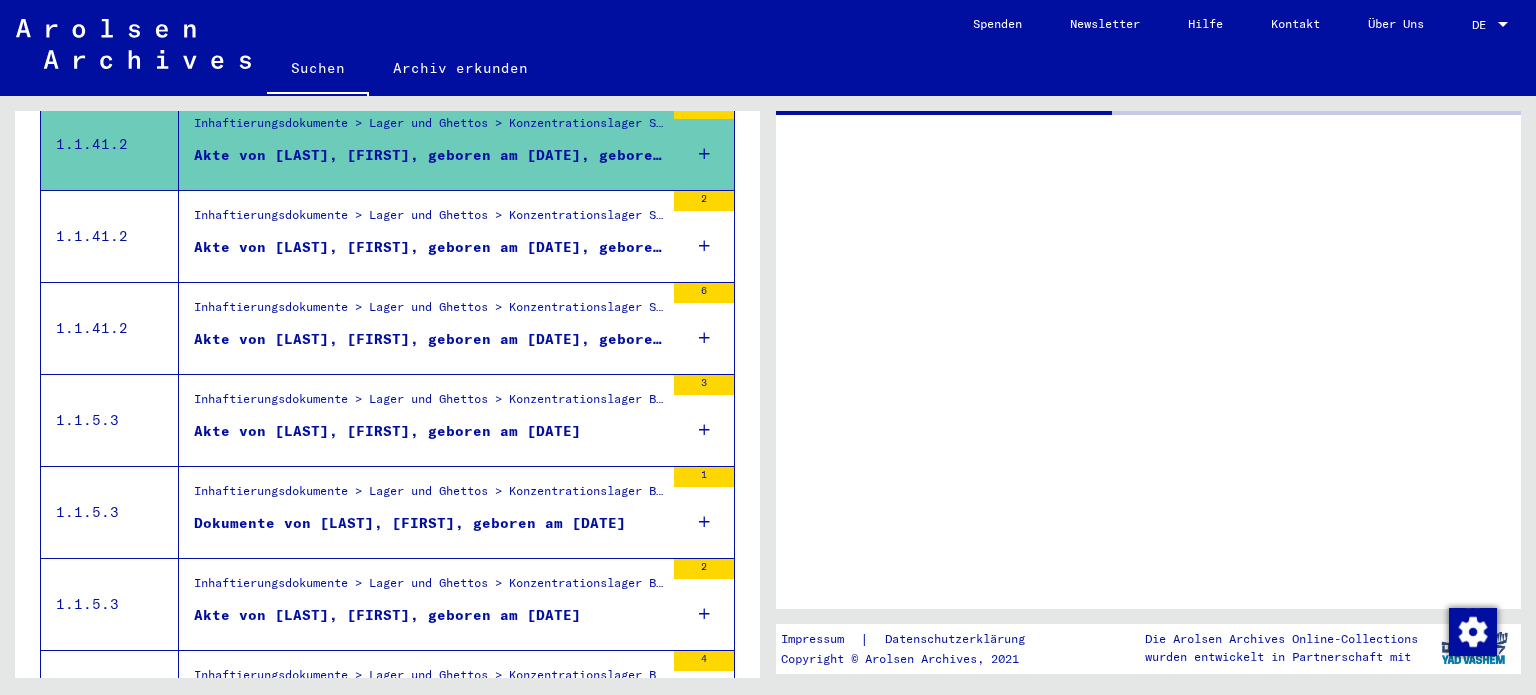 click on "Akte von [LAST], [FIRST], geboren am [DATE]" at bounding box center [387, 431] 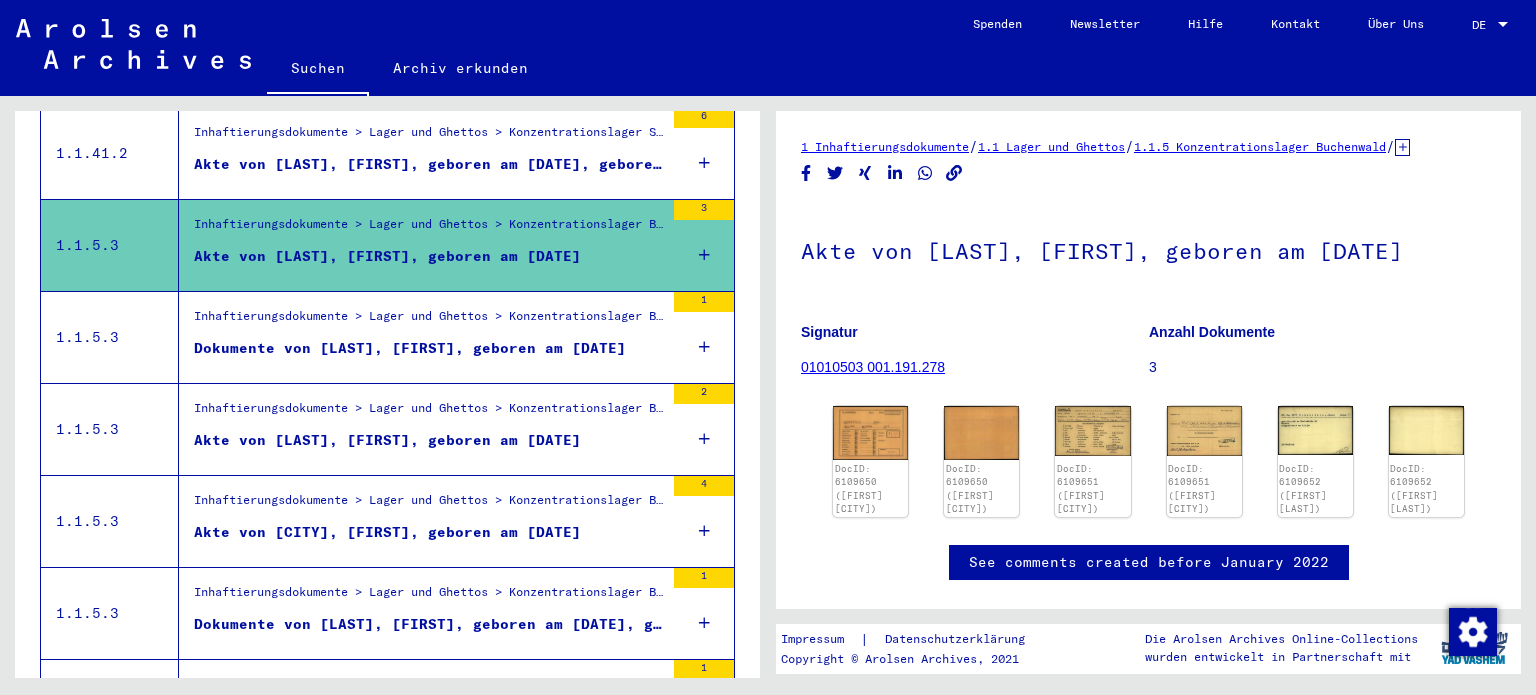 scroll, scrollTop: 1060, scrollLeft: 0, axis: vertical 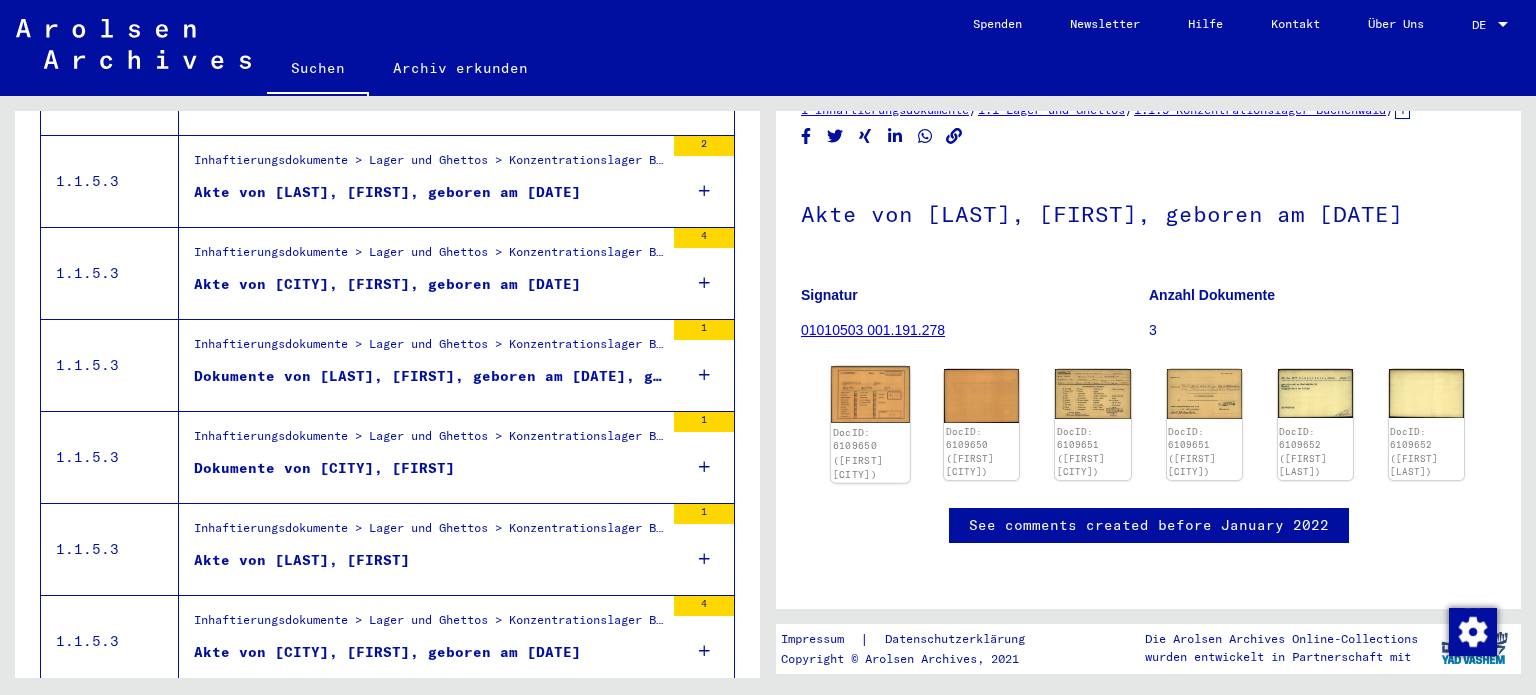 click on "DocID: 6109650 ([FIRST] [CITY])" 